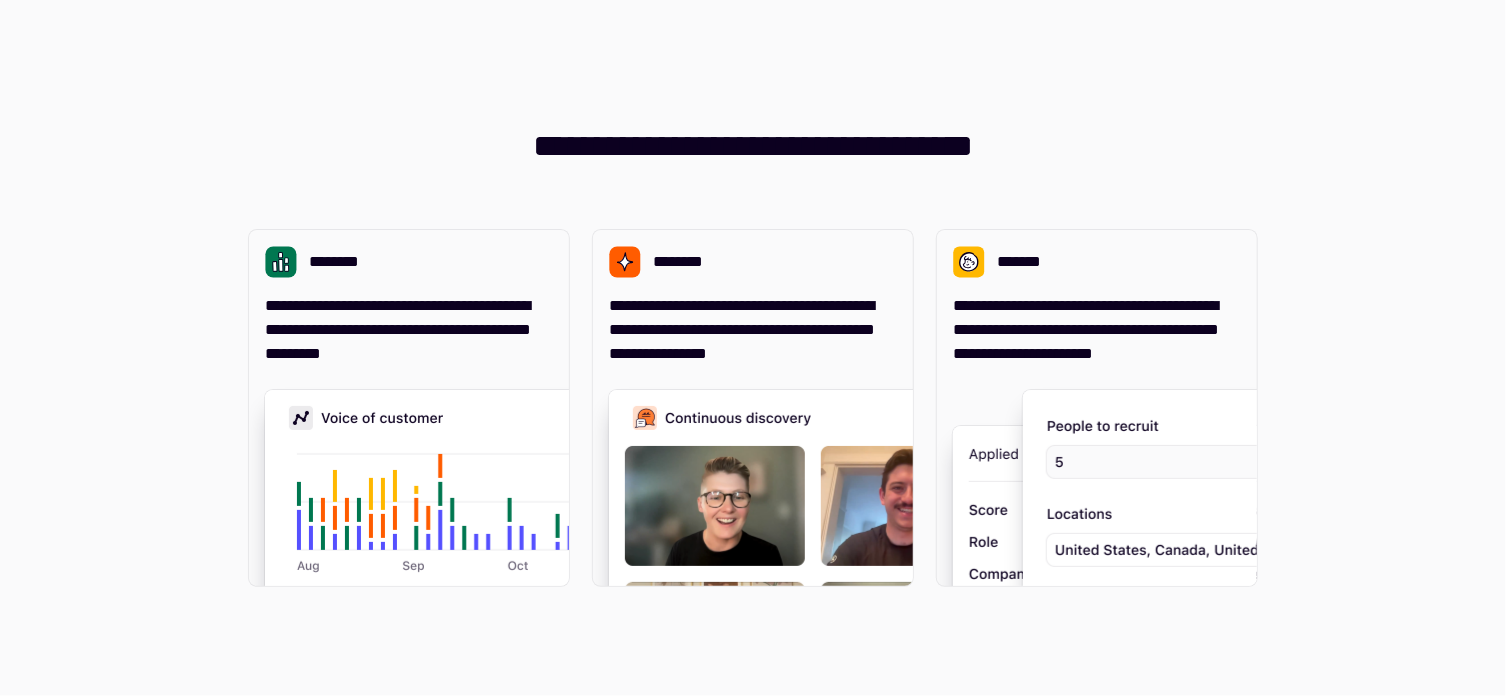 scroll, scrollTop: 0, scrollLeft: 0, axis: both 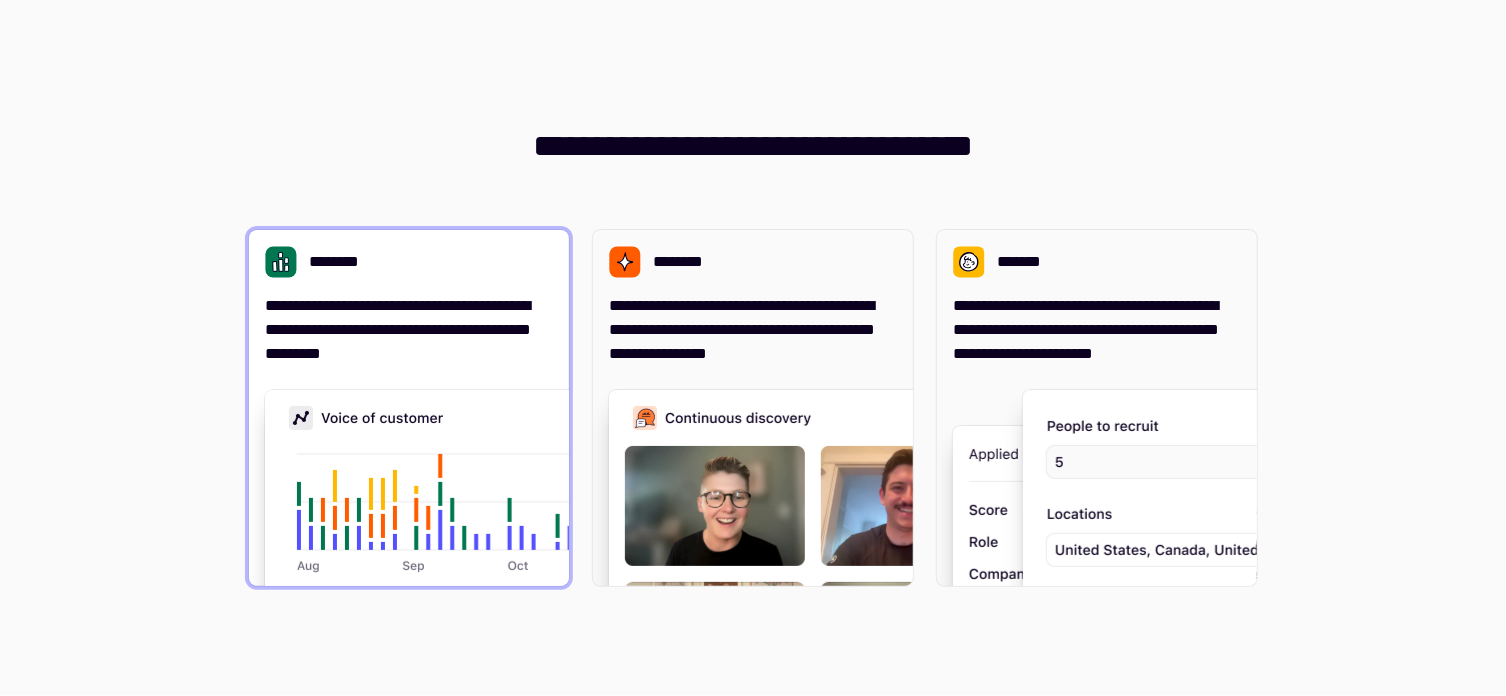 click on "**********" at bounding box center (409, 330) 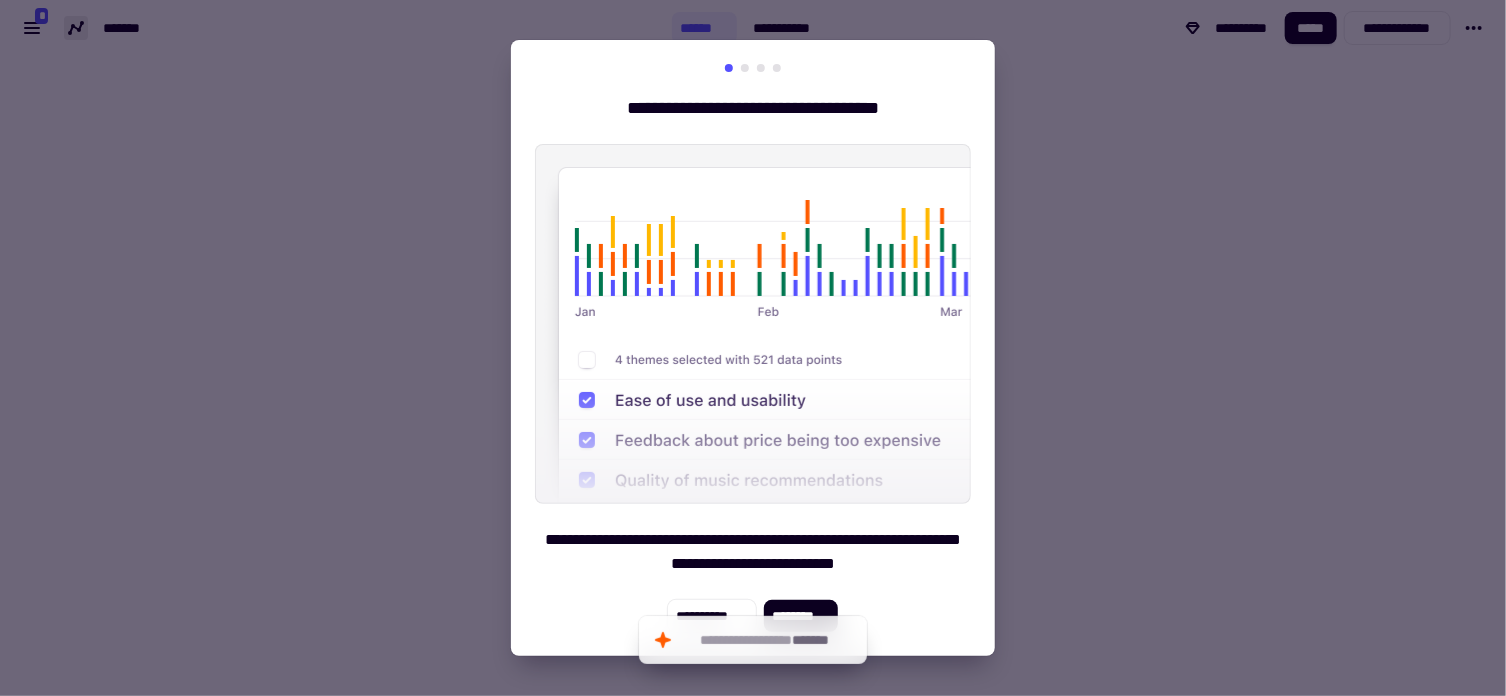 click at bounding box center [753, 348] 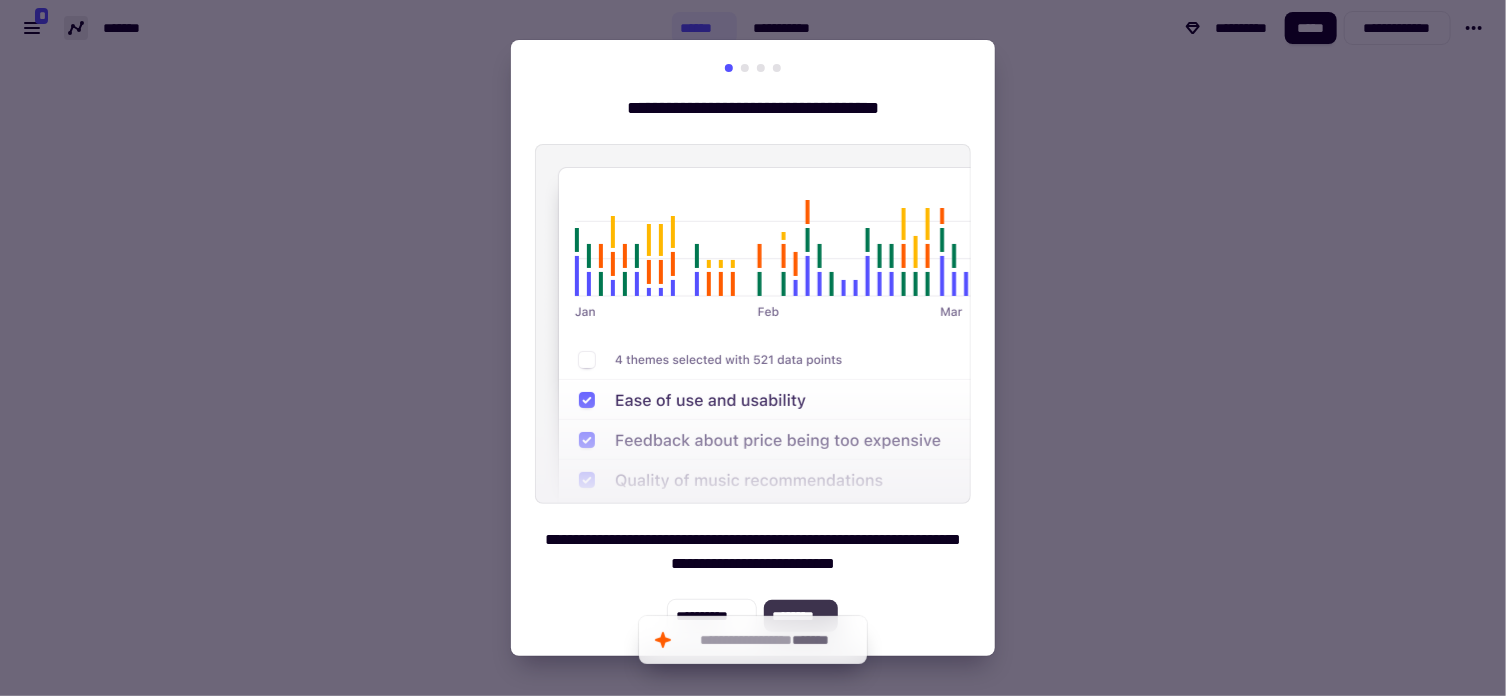 click on "********" 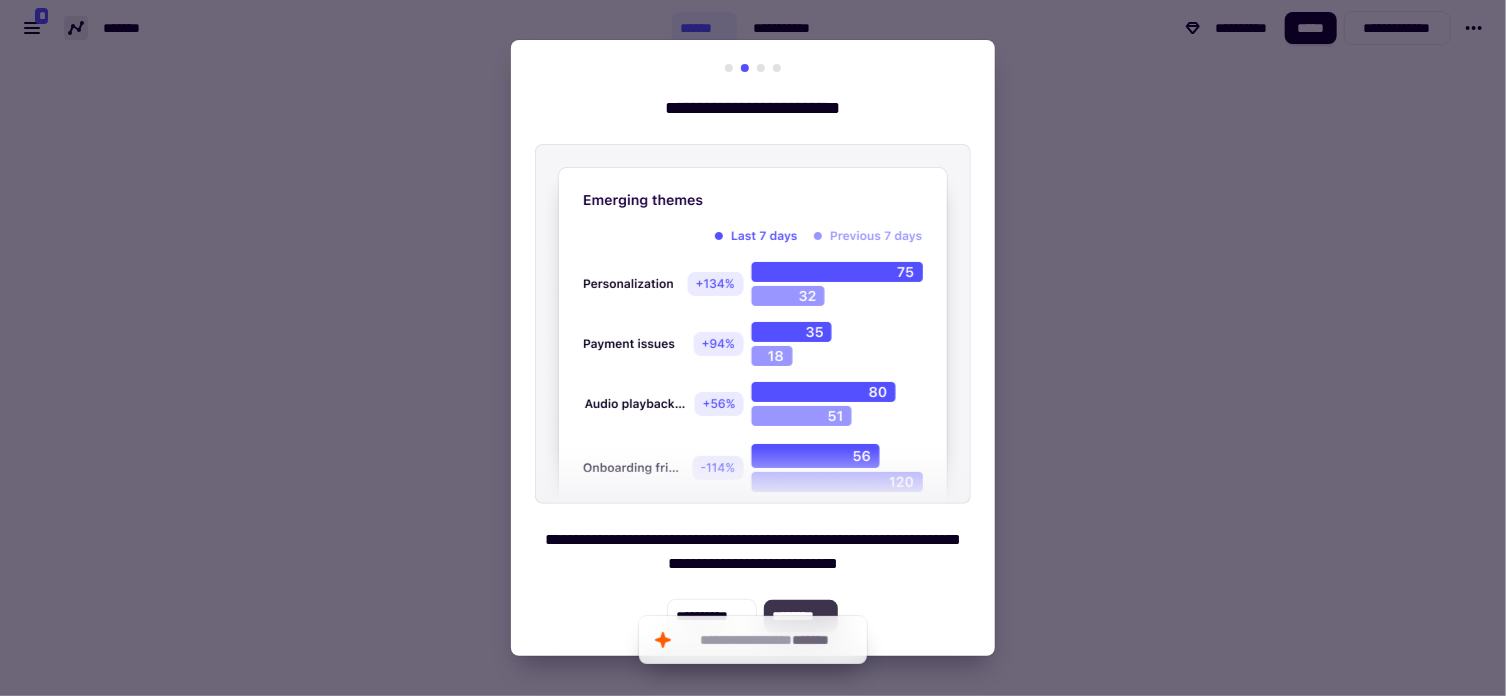 click on "********" 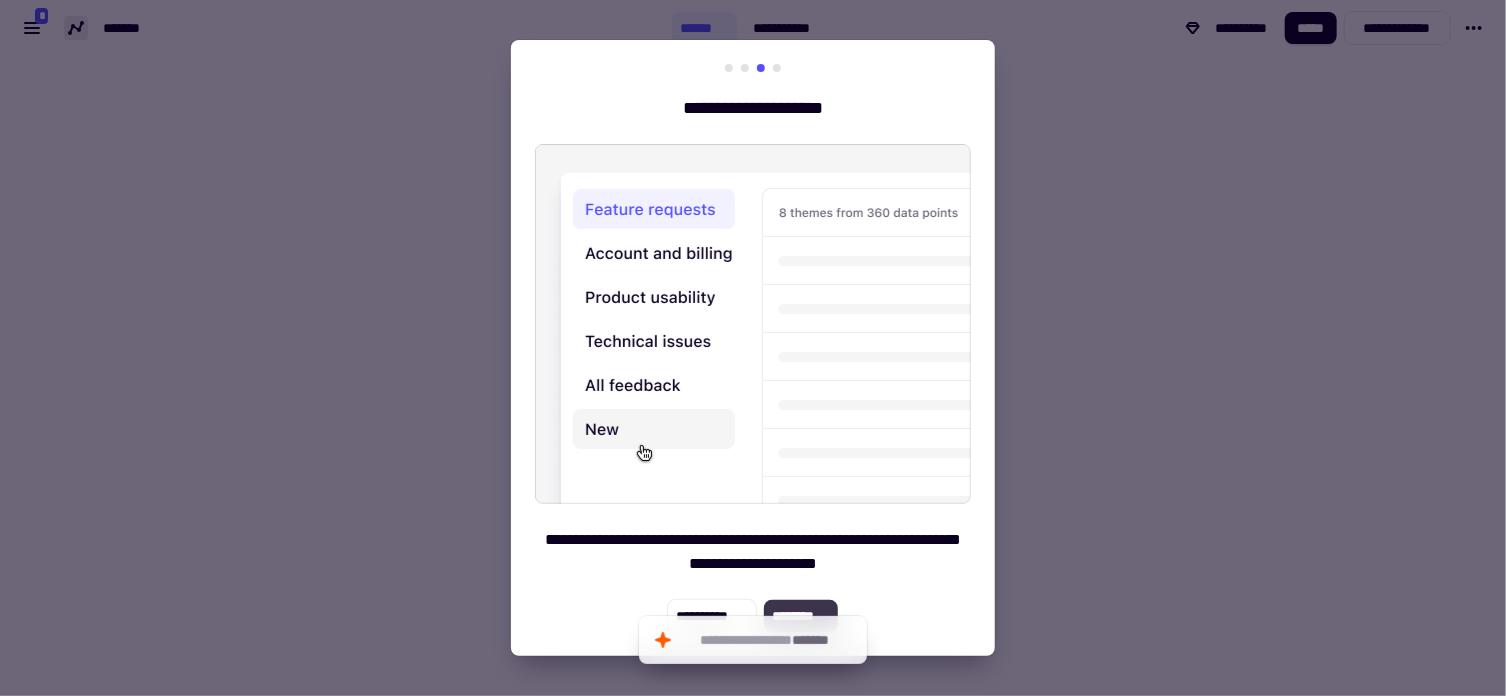 click on "********" 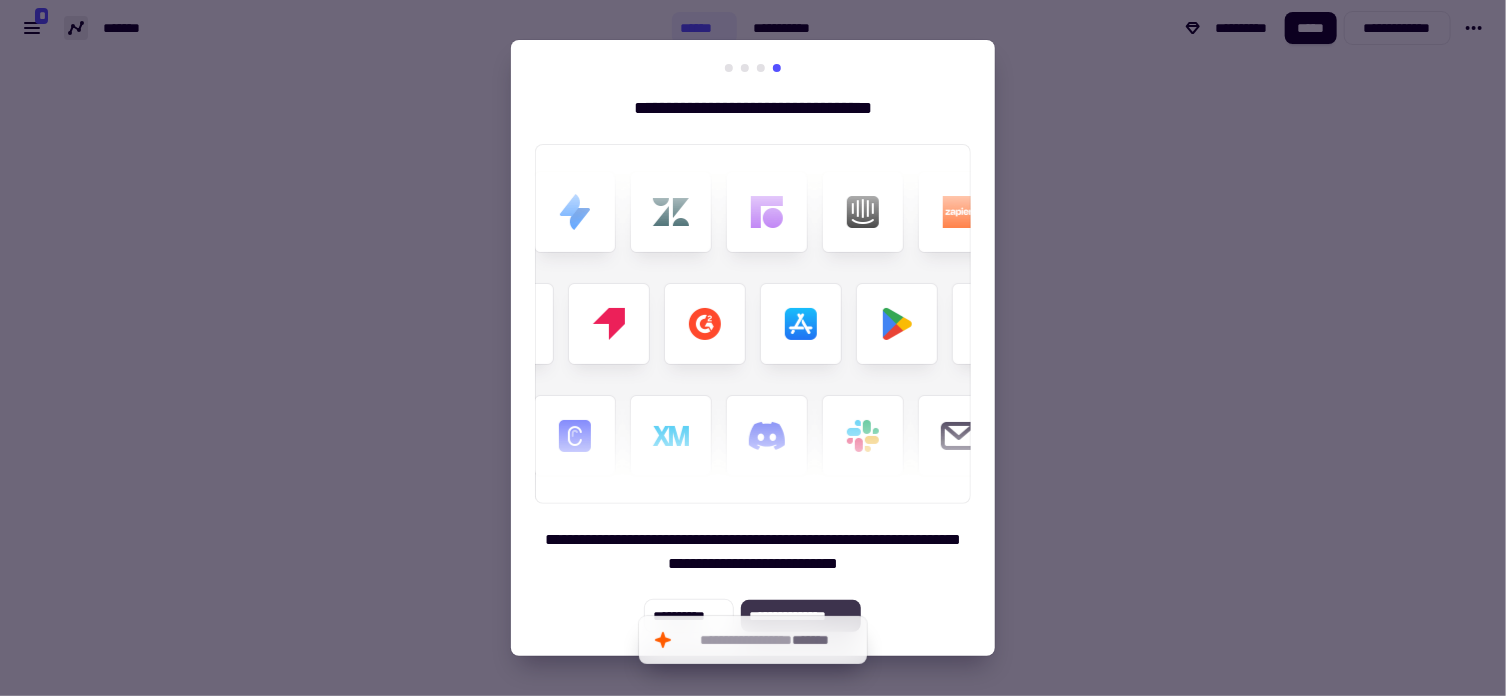 click on "**********" 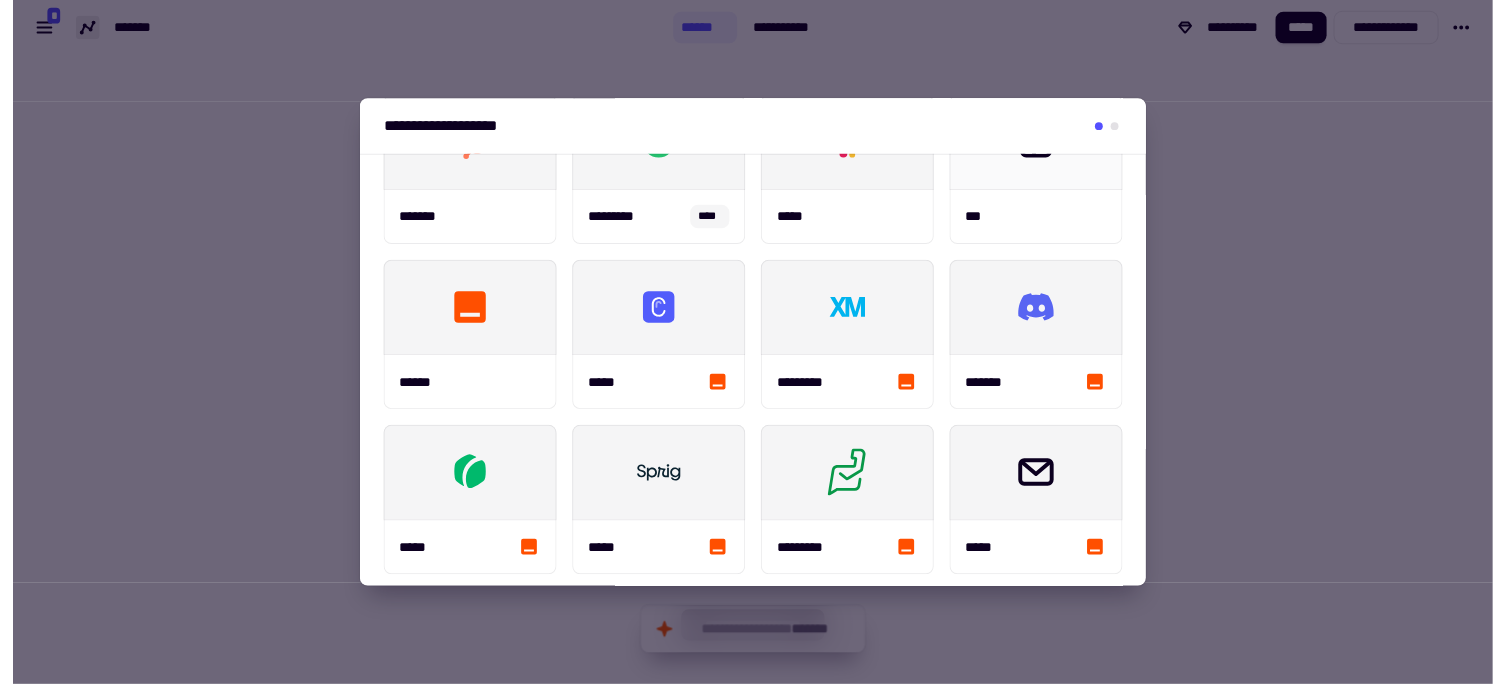 scroll, scrollTop: 432, scrollLeft: 0, axis: vertical 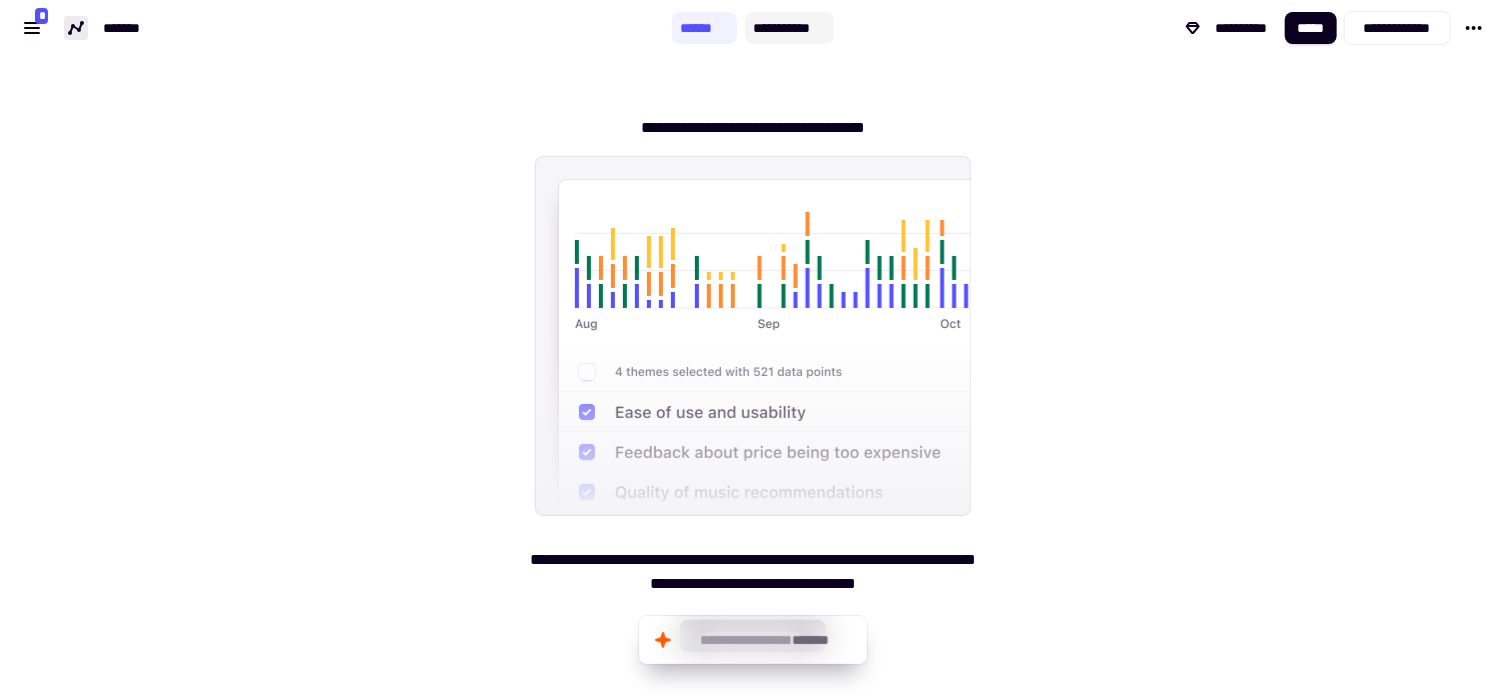 click on "**********" 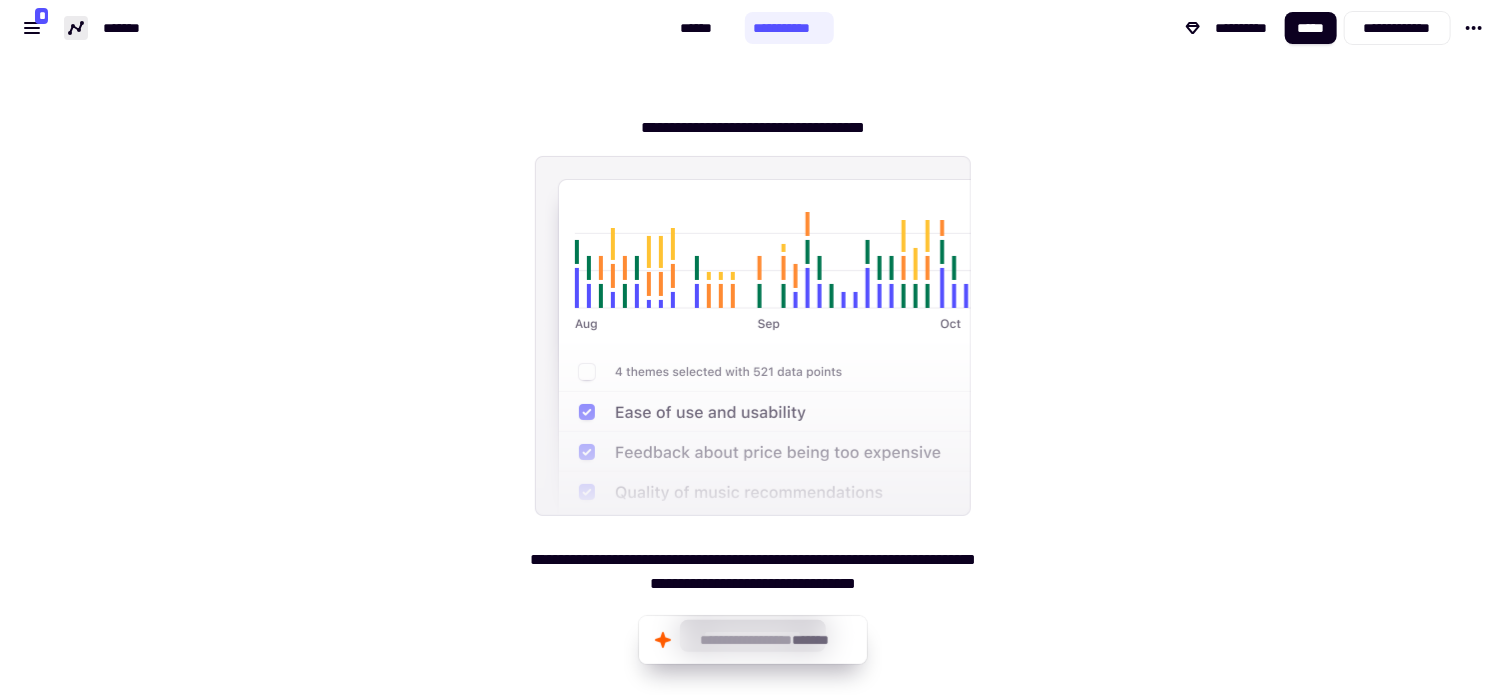 click at bounding box center (753, 336) 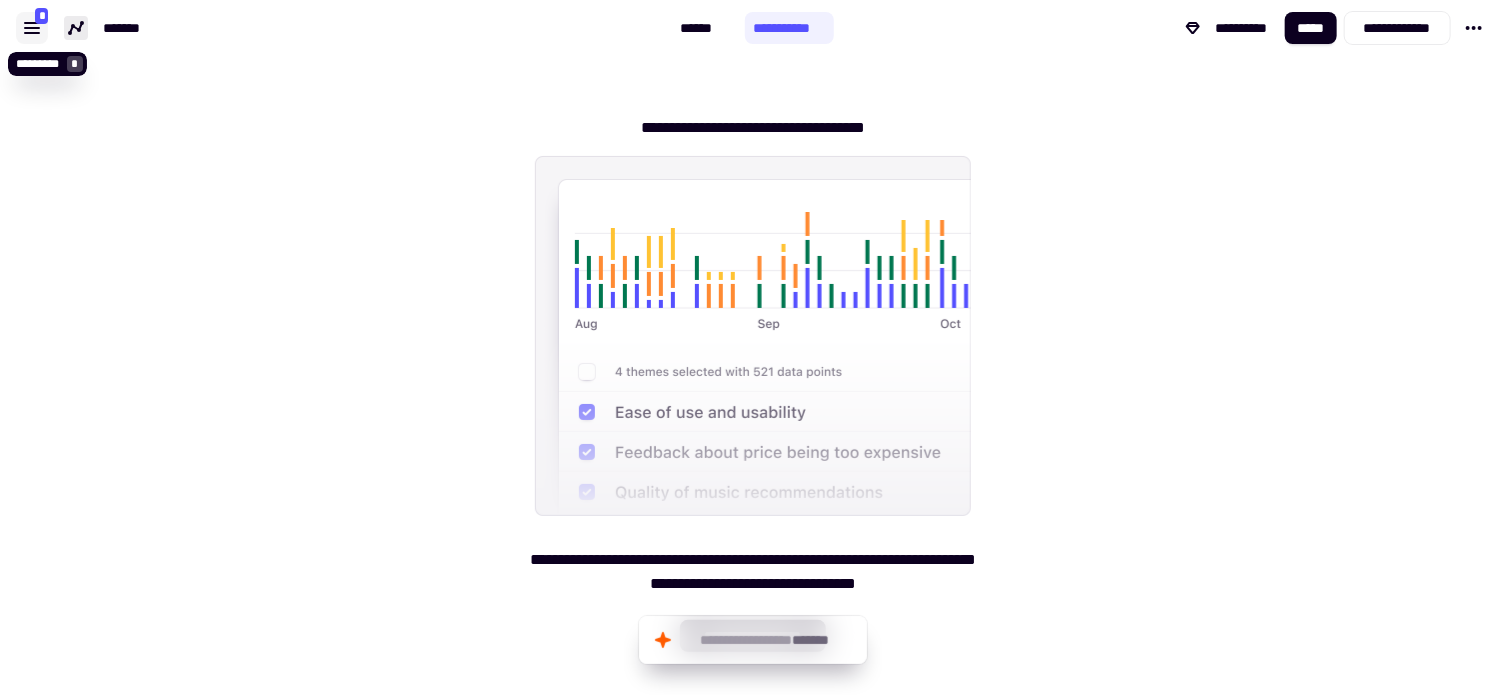 click 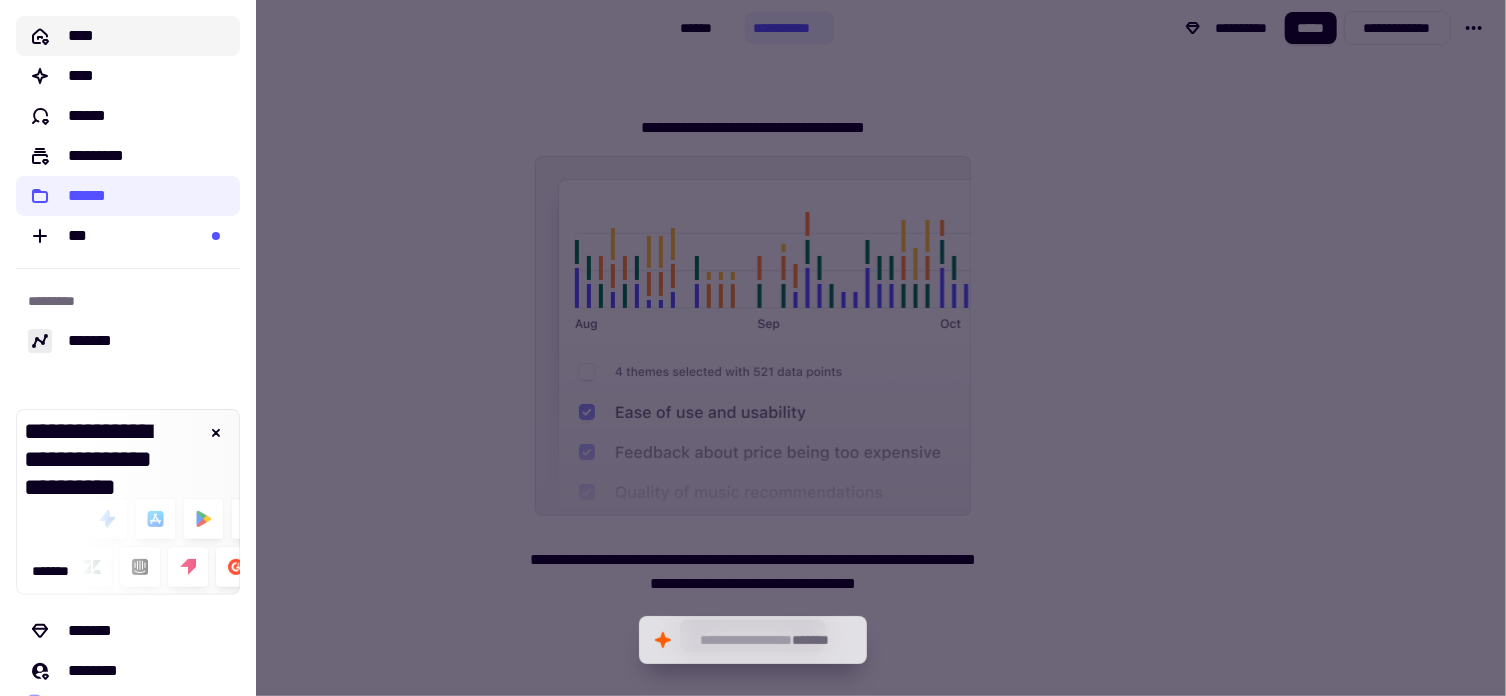 click on "****" 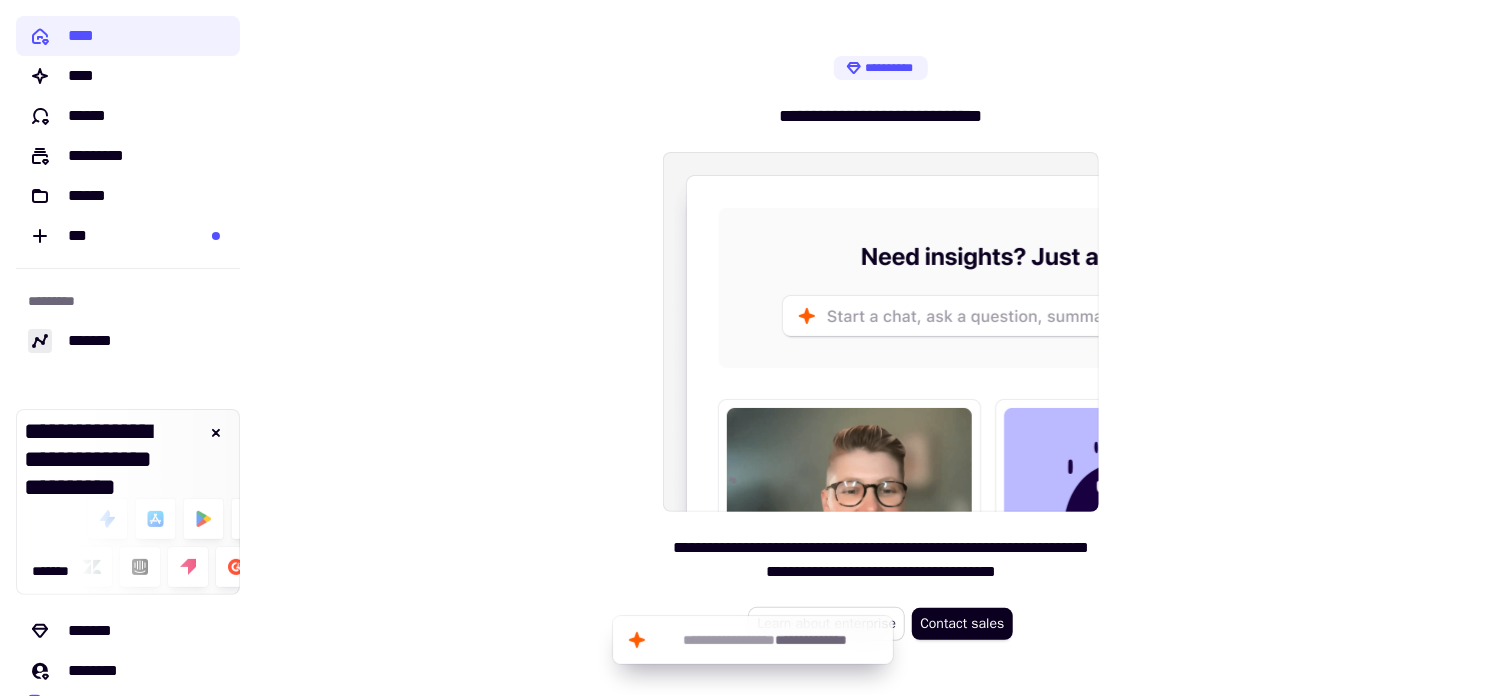 click on "Learn about enterprise" 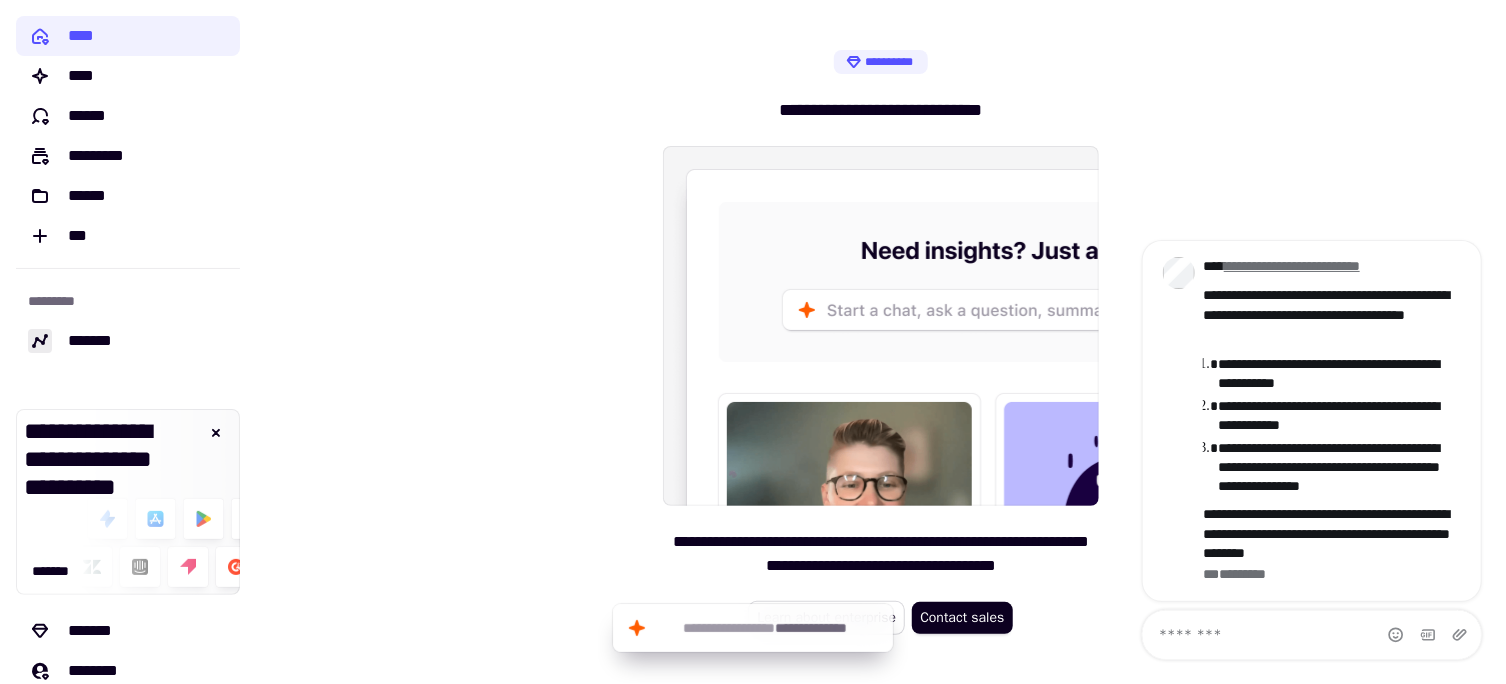 scroll, scrollTop: 0, scrollLeft: 0, axis: both 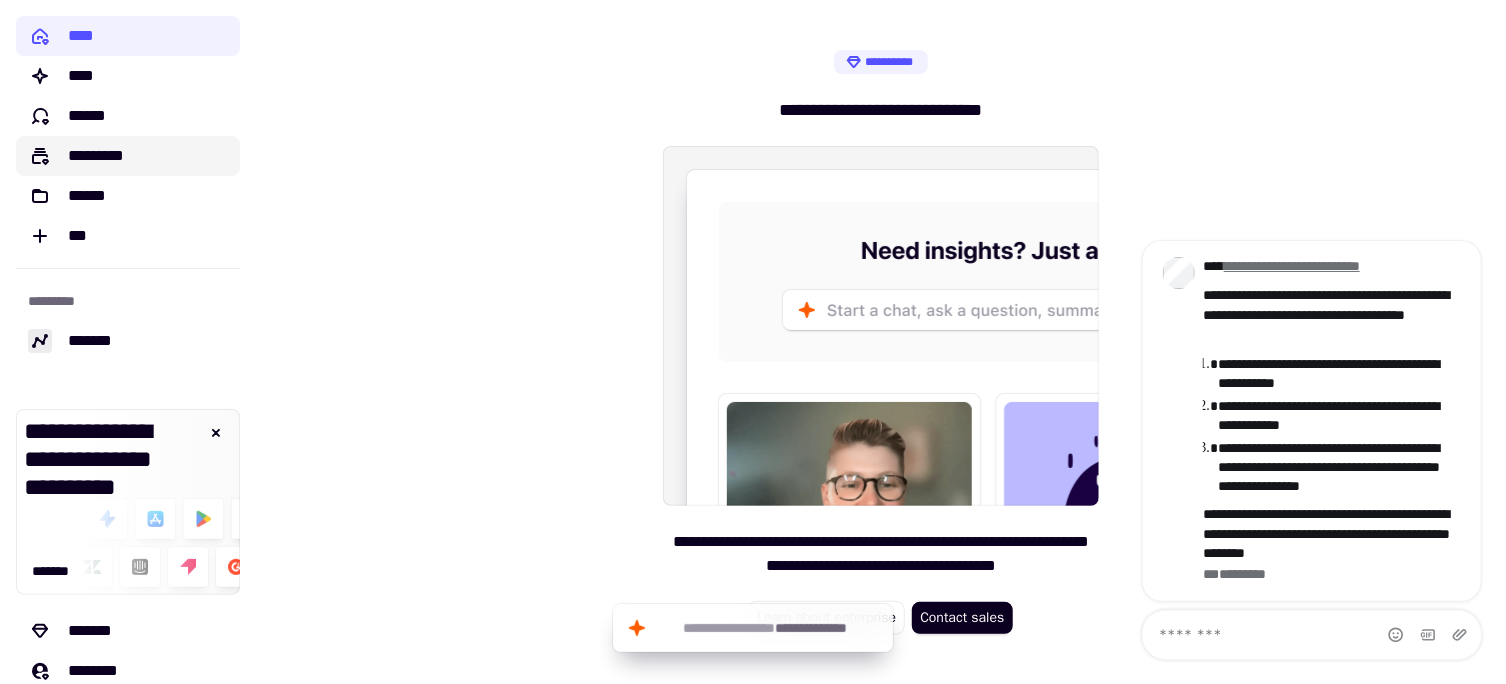 click on "*********" 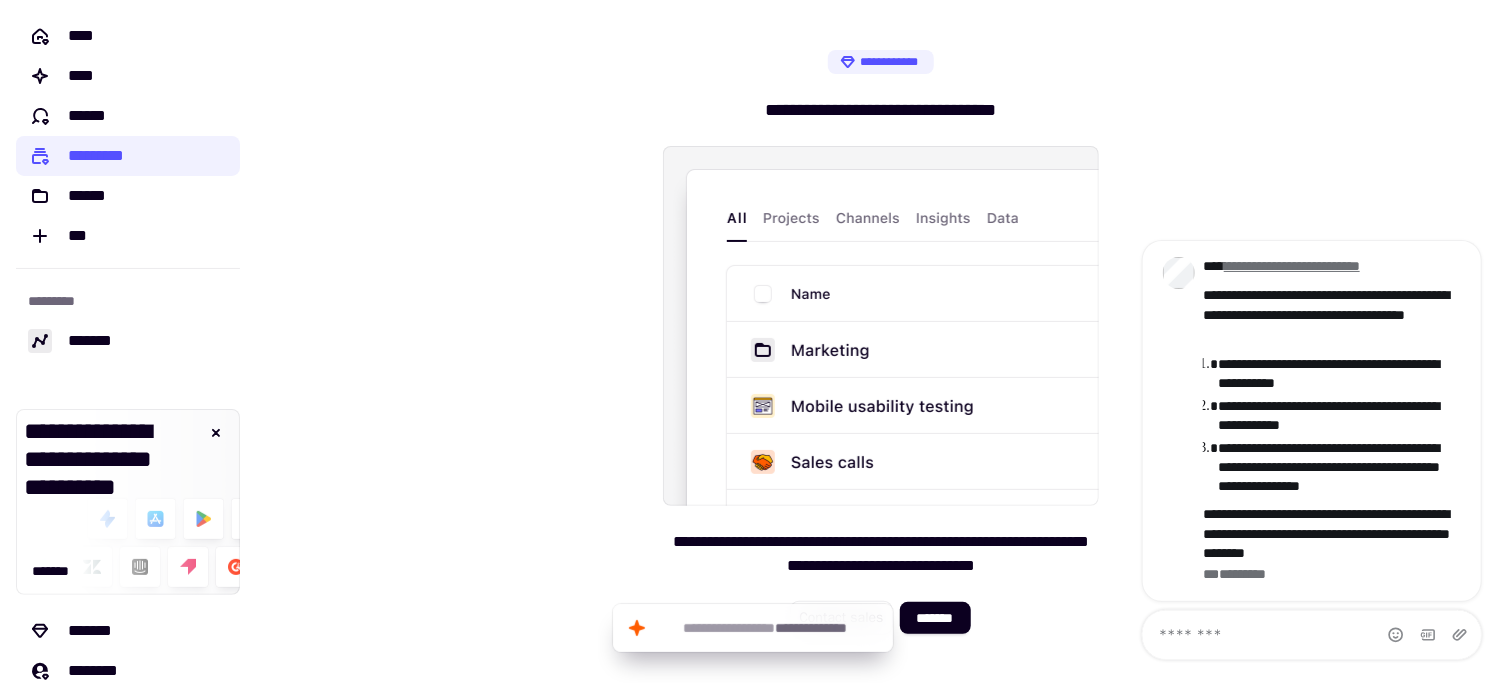 click at bounding box center [881, 326] 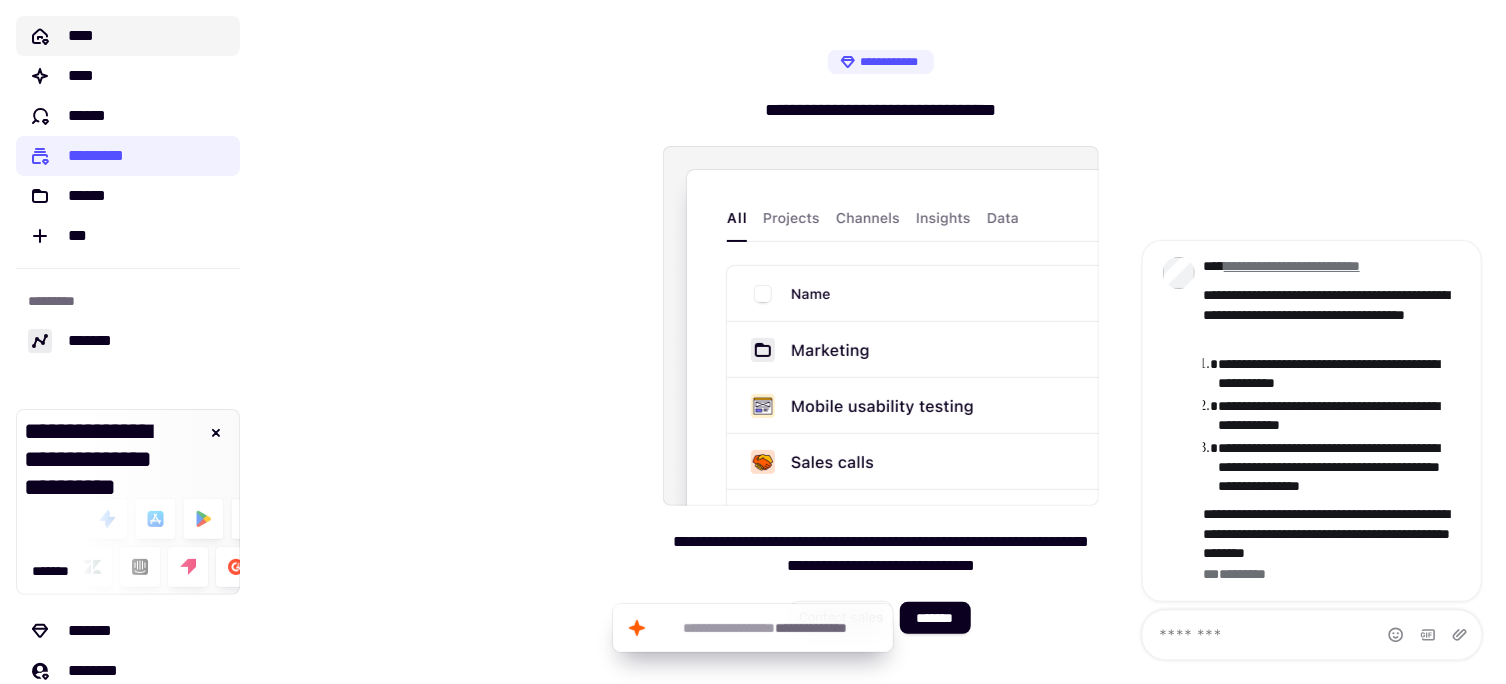 click on "****" 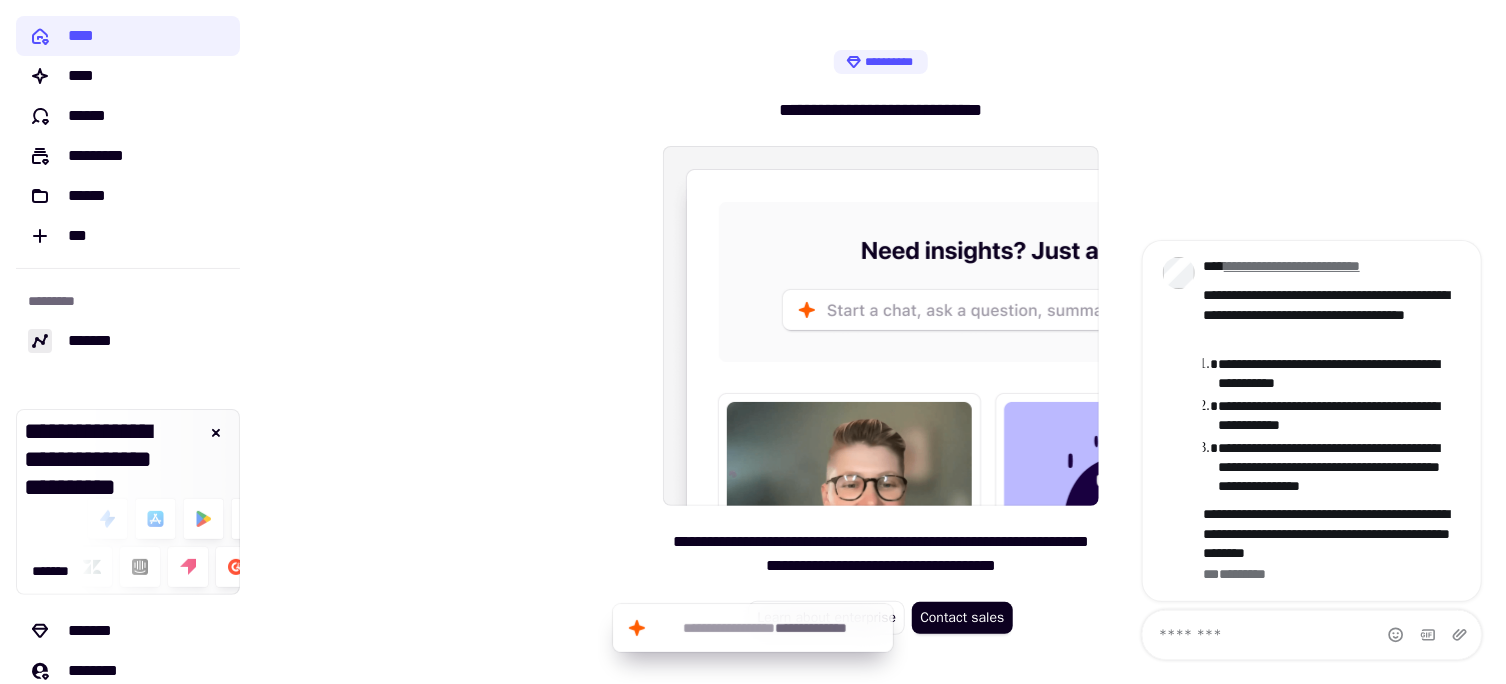 scroll, scrollTop: 0, scrollLeft: 0, axis: both 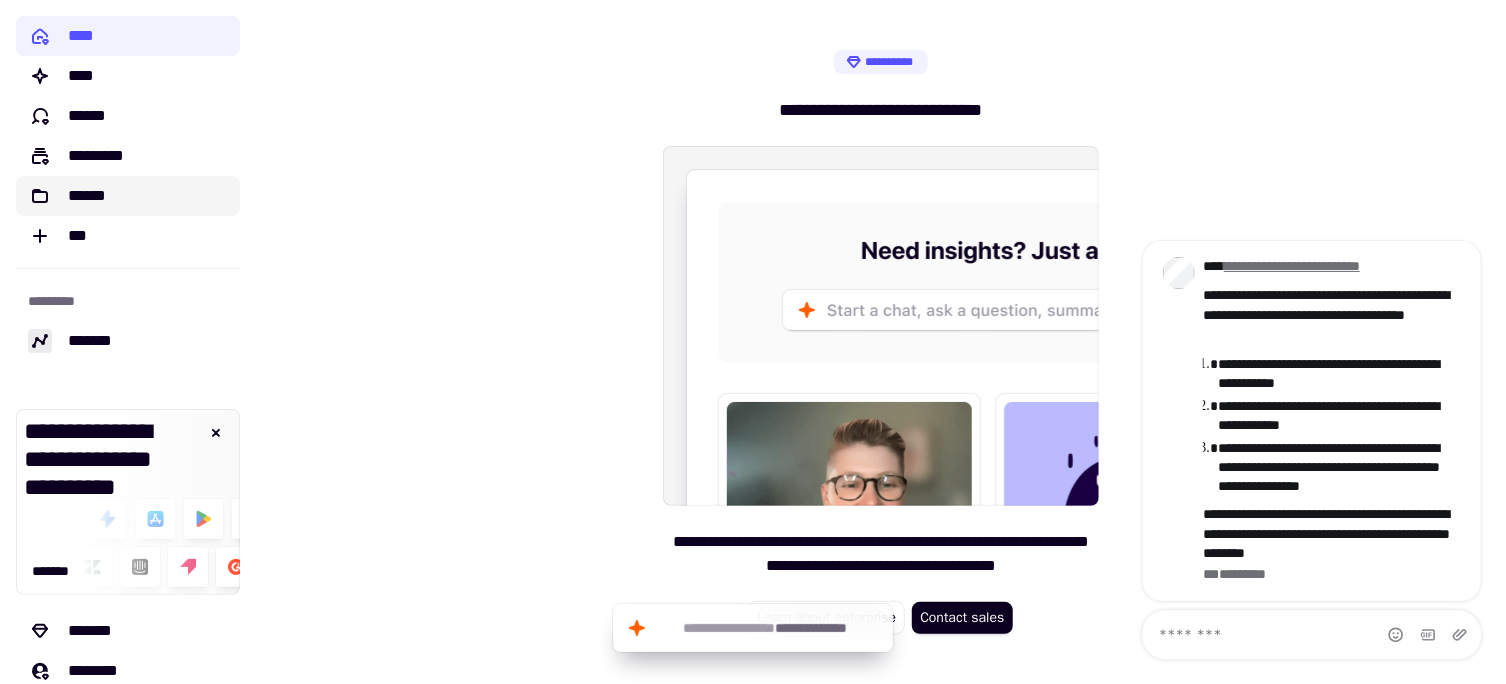 click on "******" 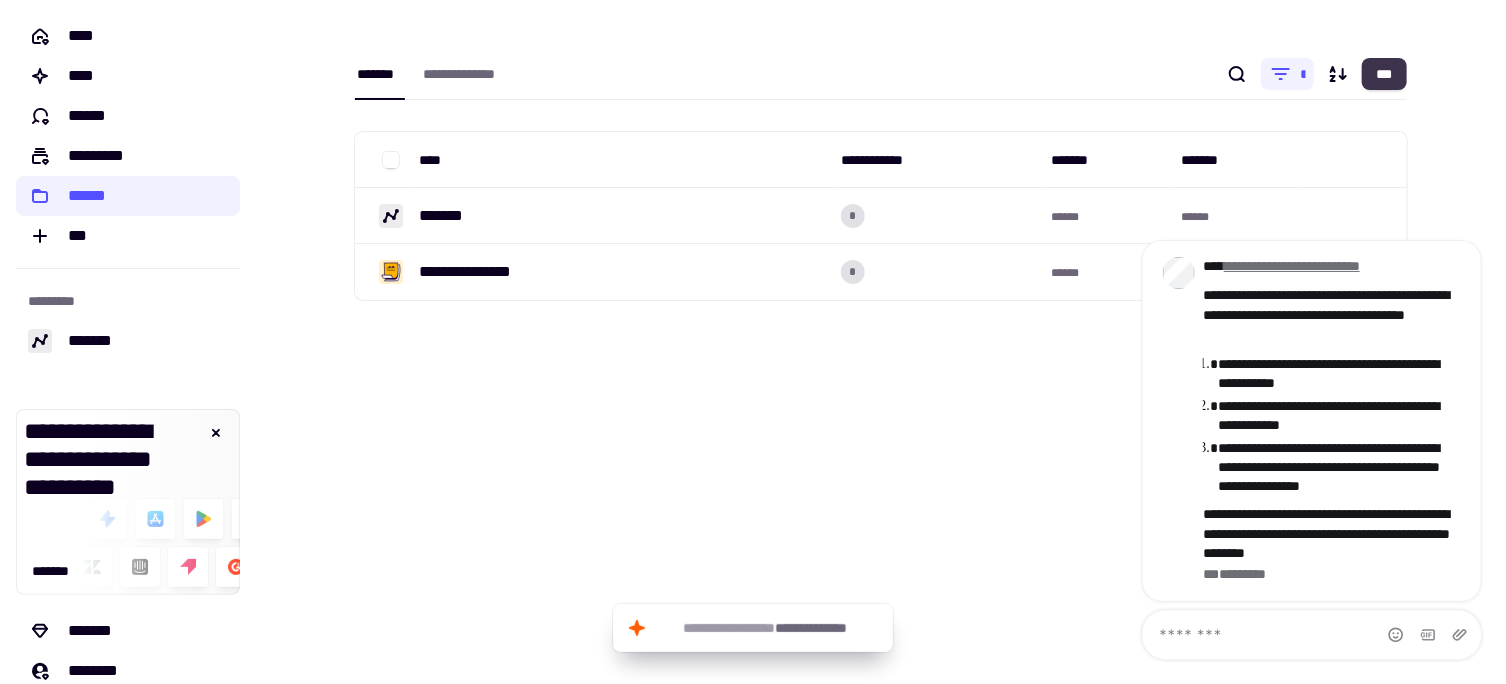 click on "***" 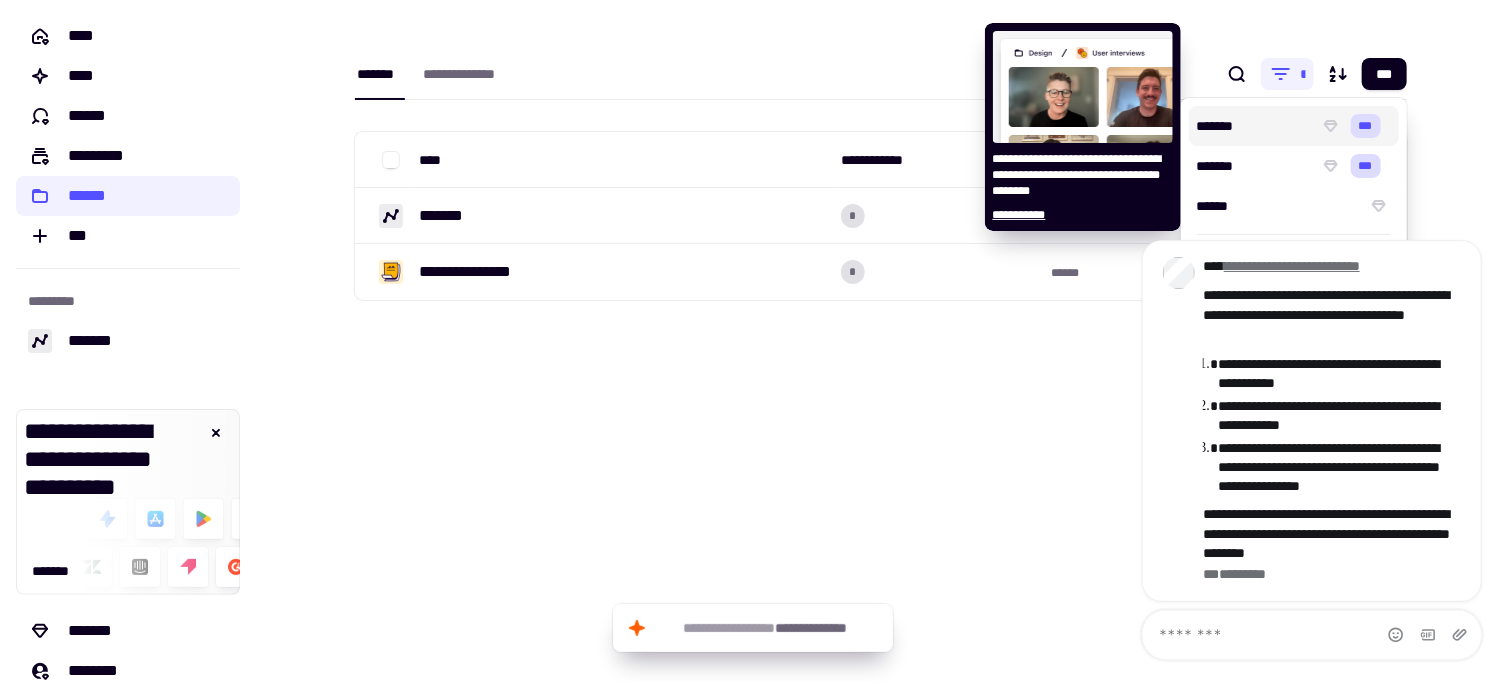 click on "*******" at bounding box center (1254, 126) 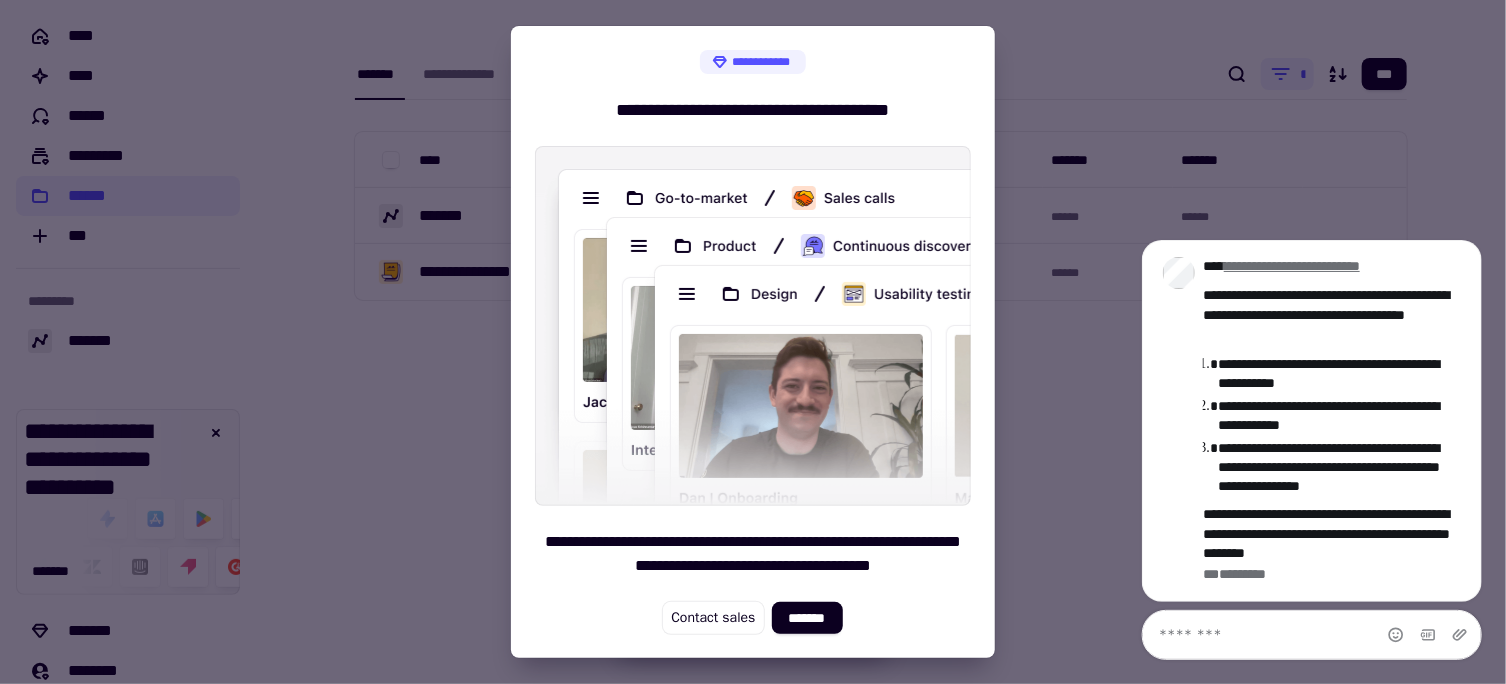 click at bounding box center [753, 342] 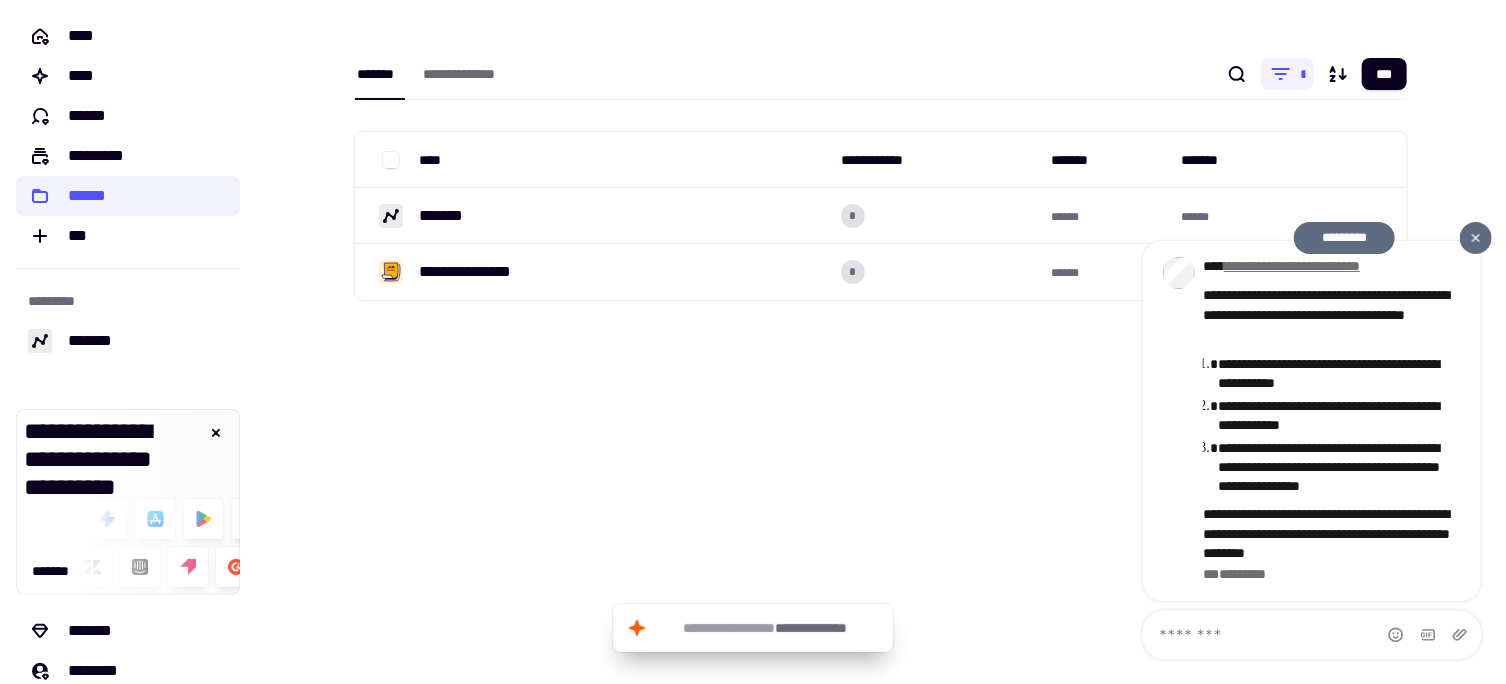 click 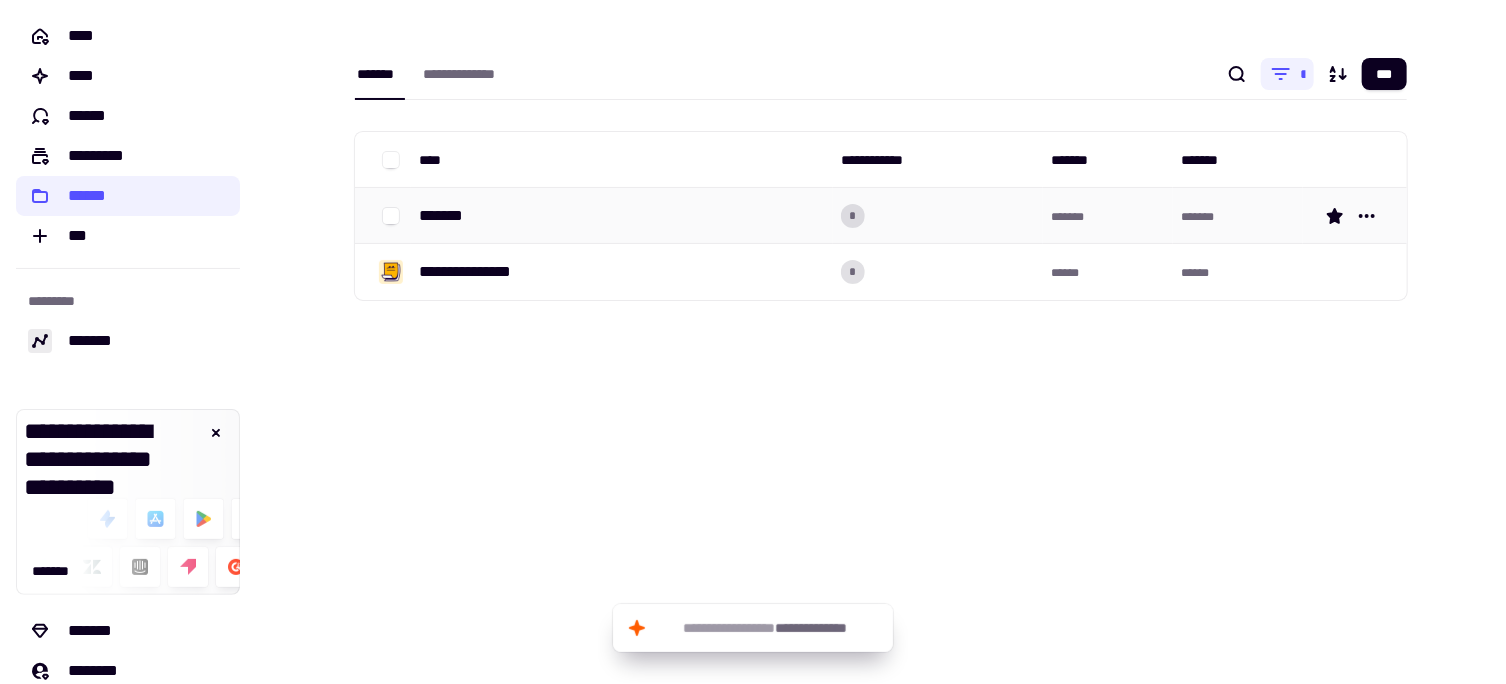 click on "*******" at bounding box center (448, 216) 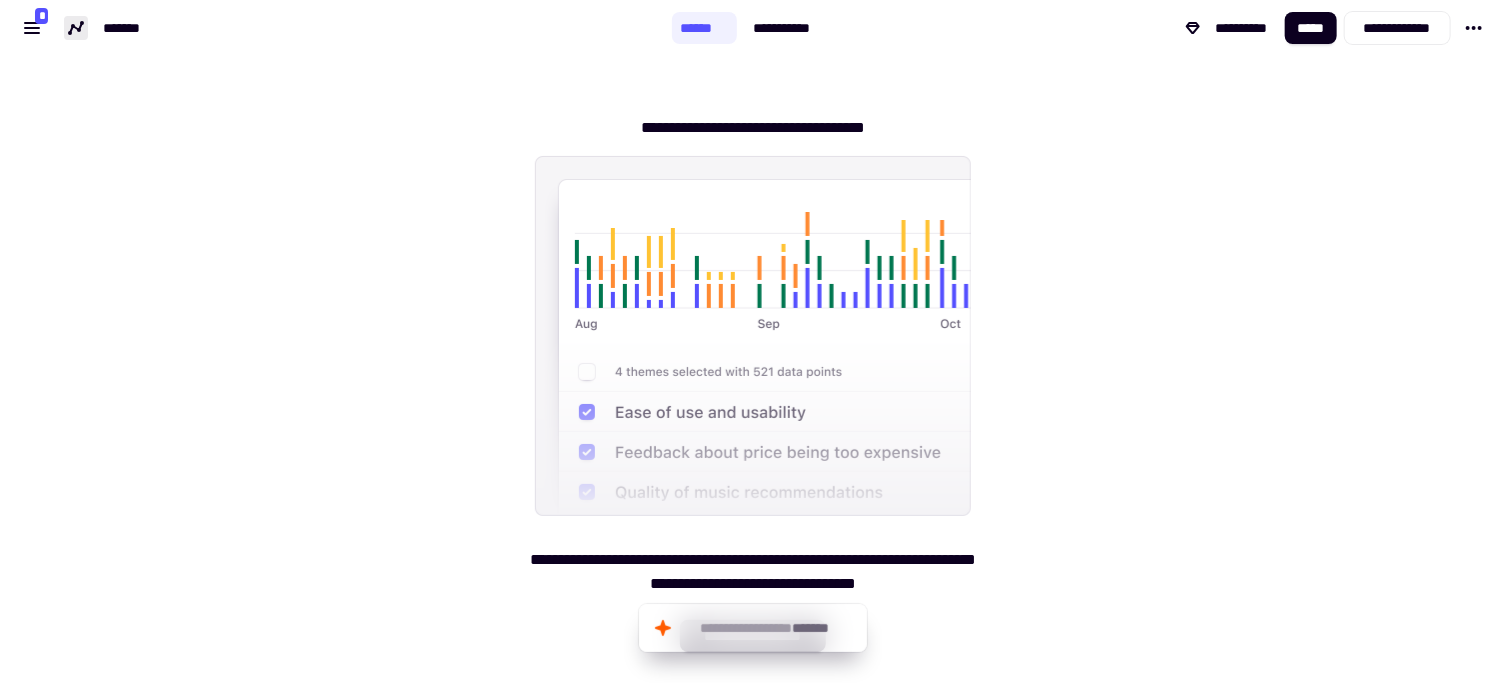 scroll, scrollTop: 9, scrollLeft: 0, axis: vertical 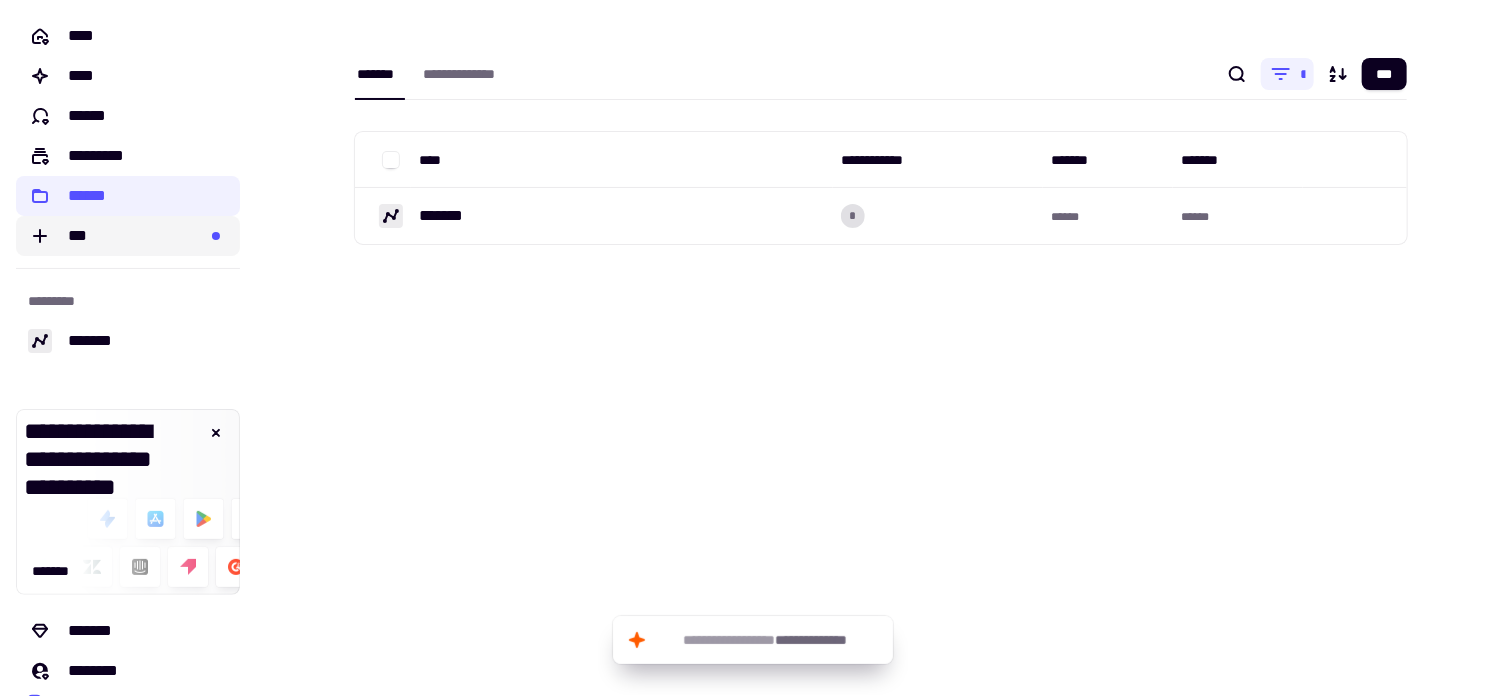 click on "***" 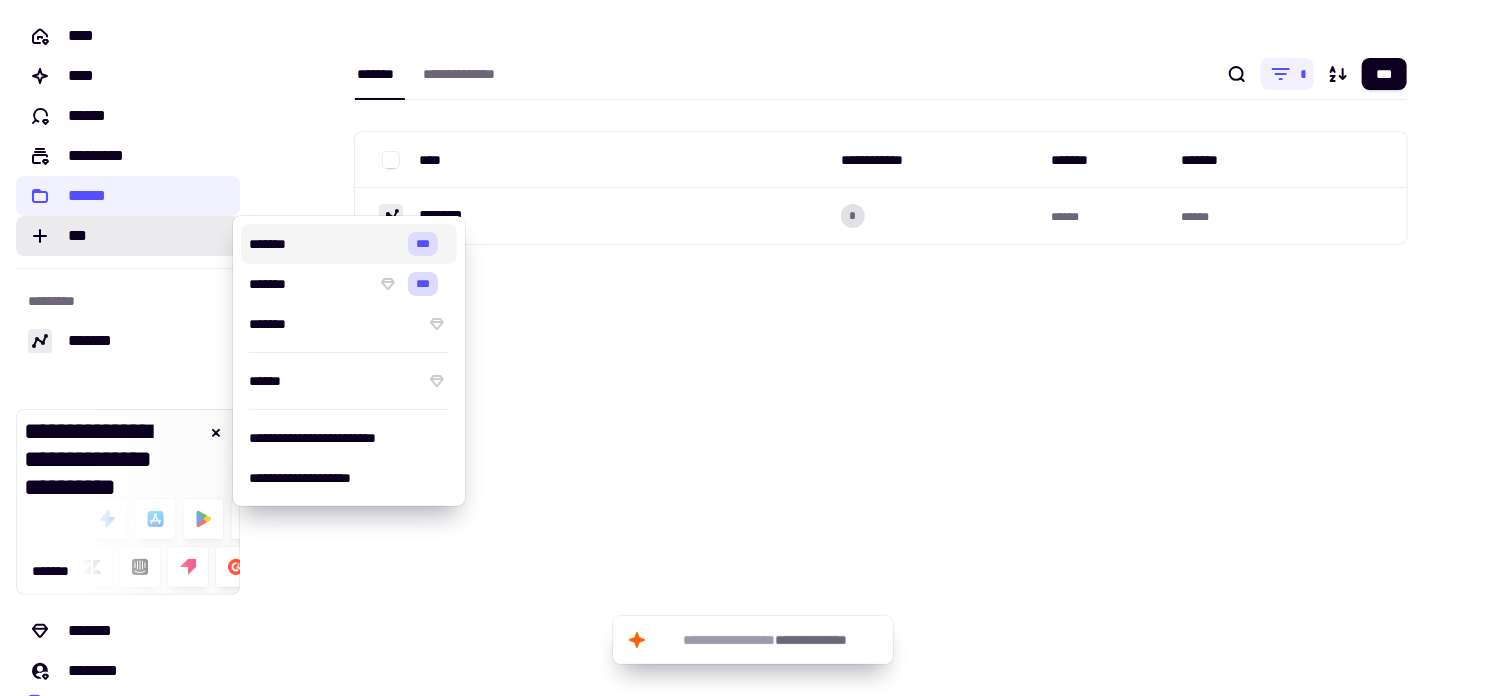 click on "*******" at bounding box center (324, 244) 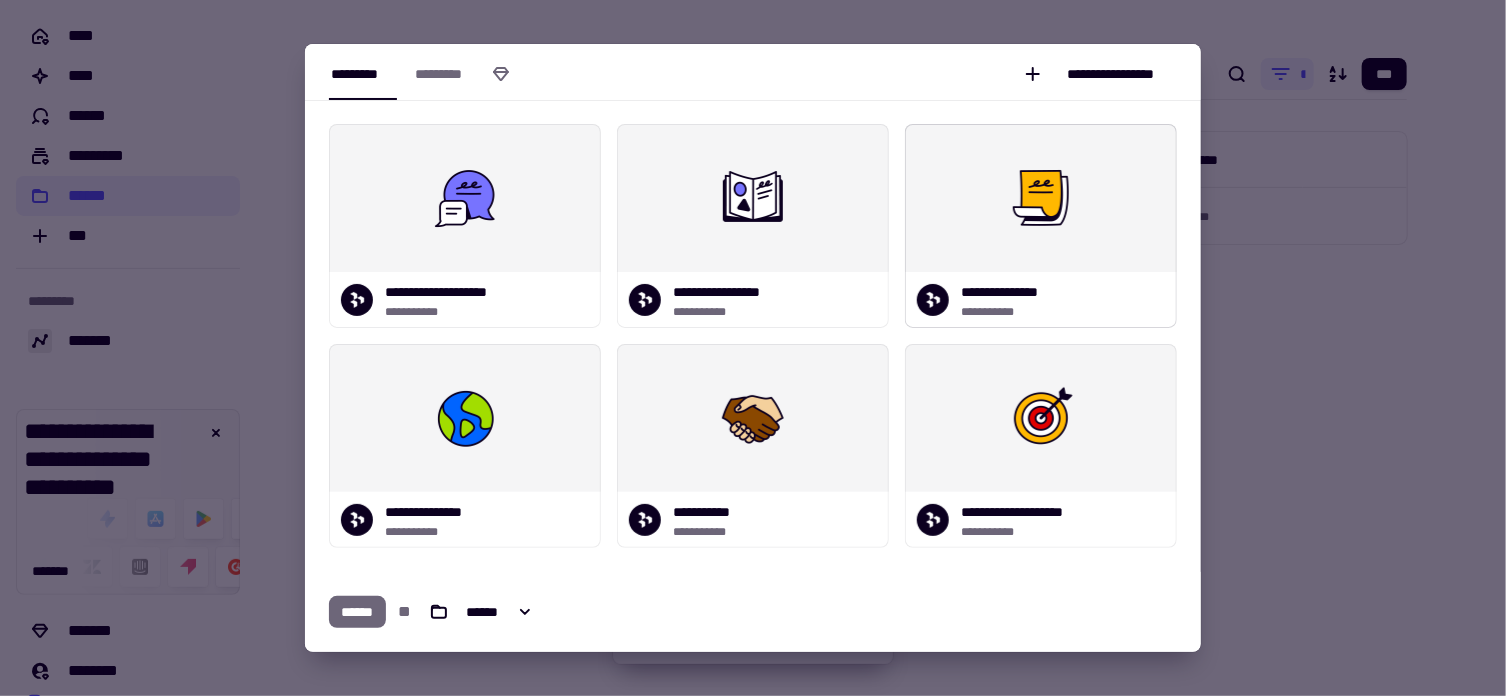click at bounding box center [1041, 198] 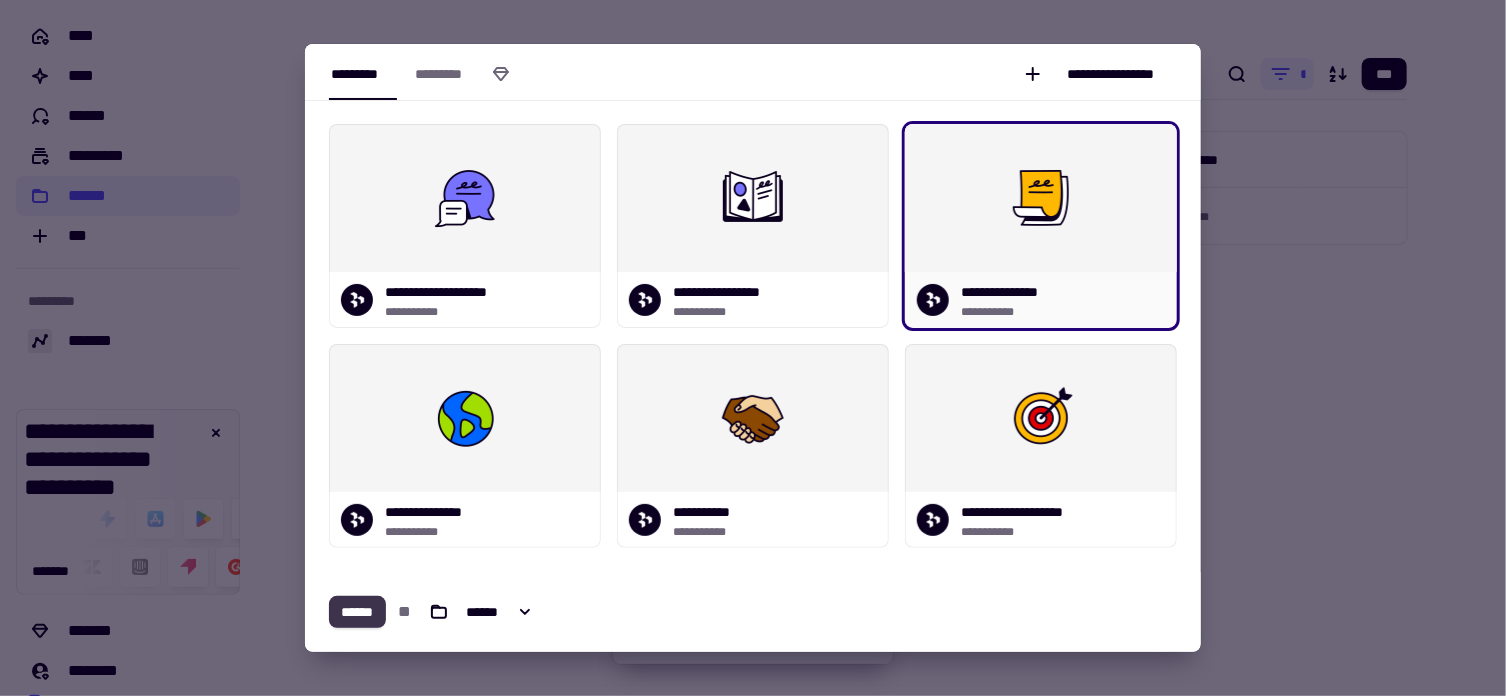 click on "******" 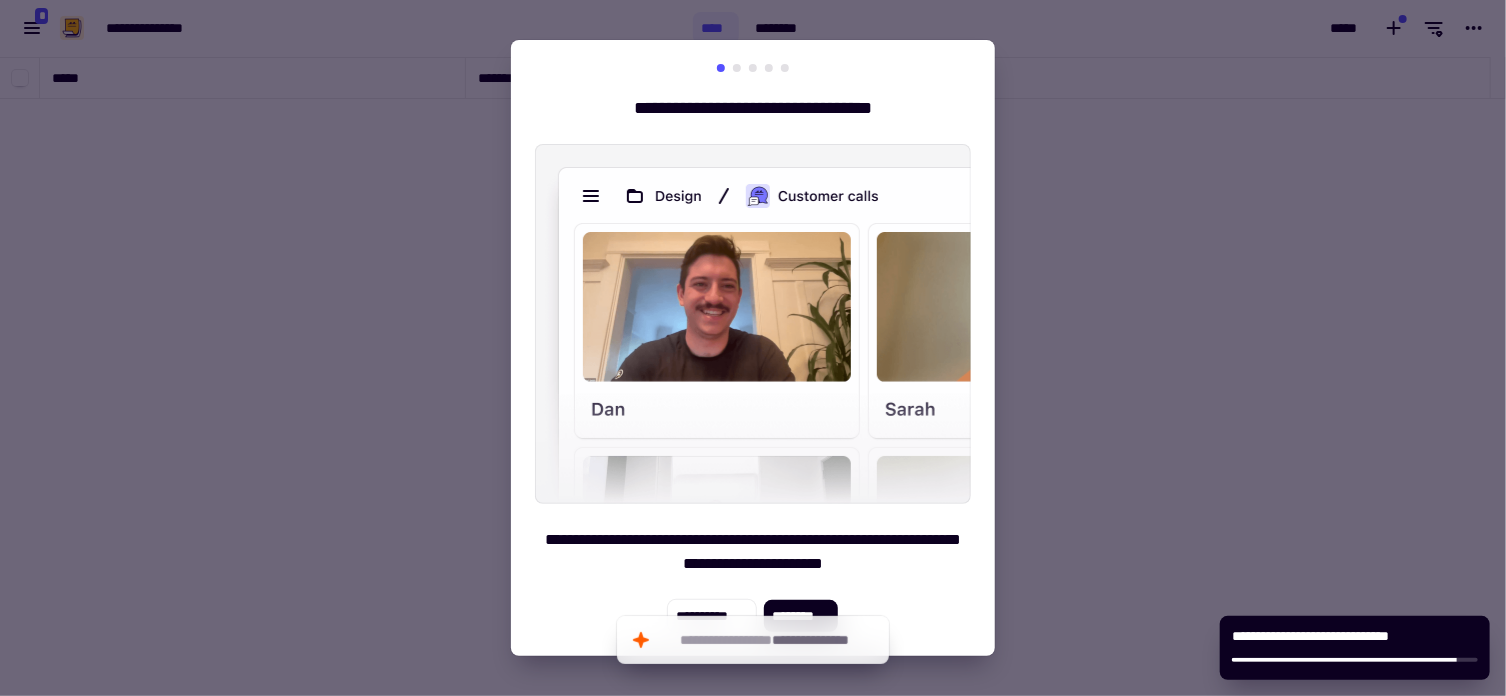 scroll, scrollTop: 16, scrollLeft: 16, axis: both 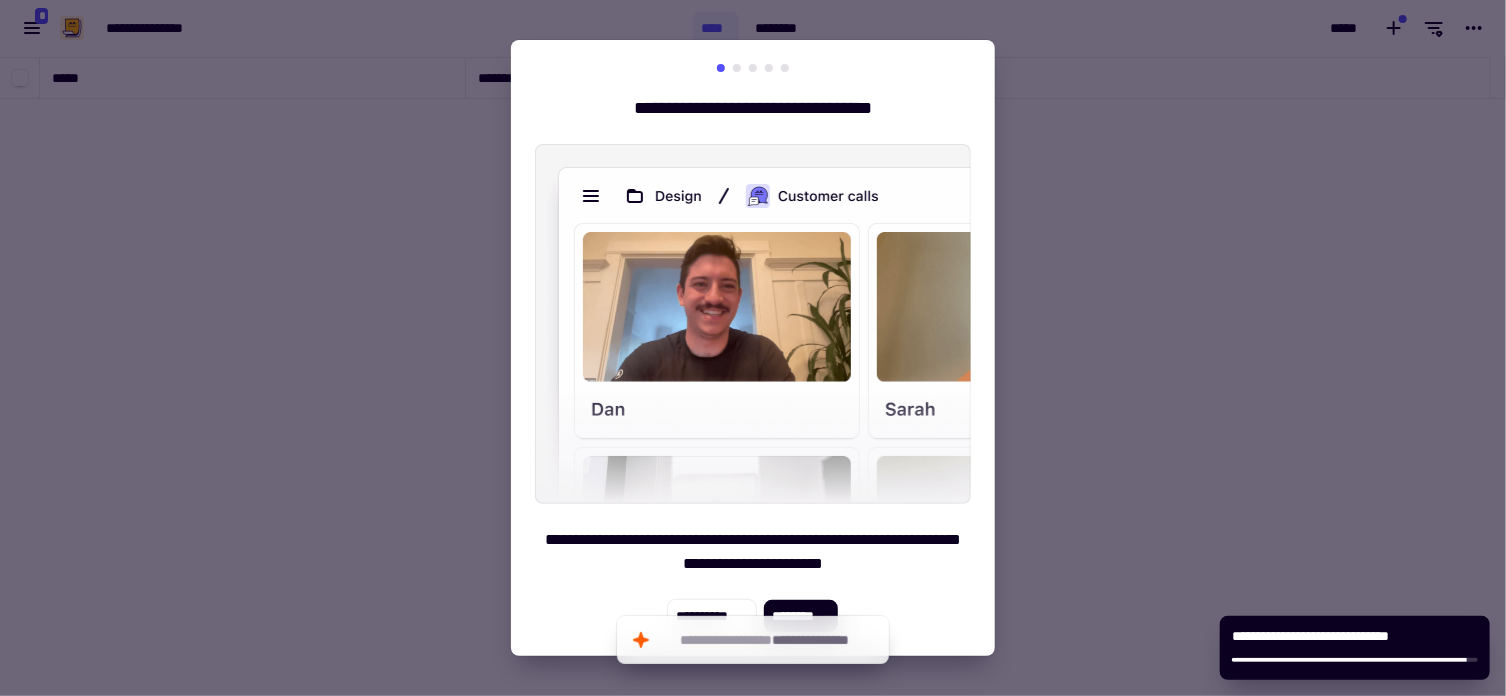 click at bounding box center (737, 68) 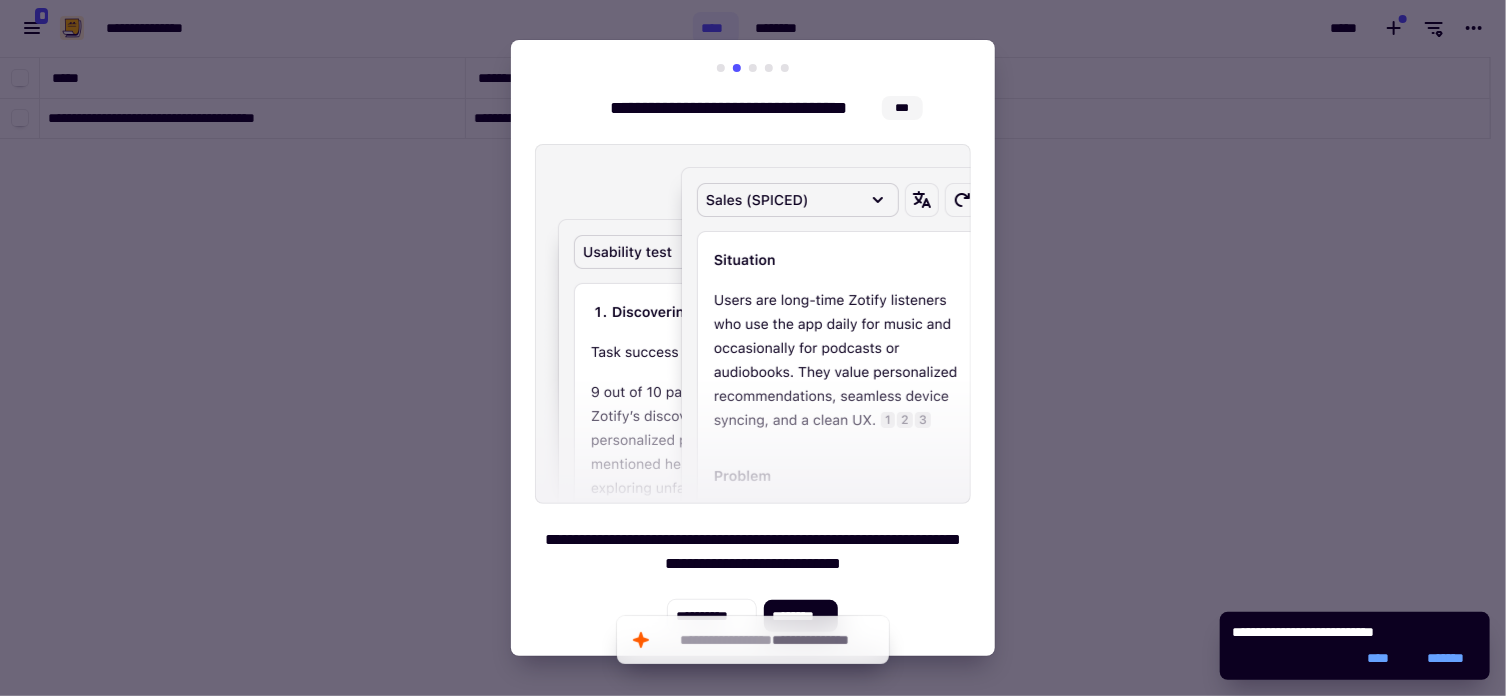 click at bounding box center [753, 68] 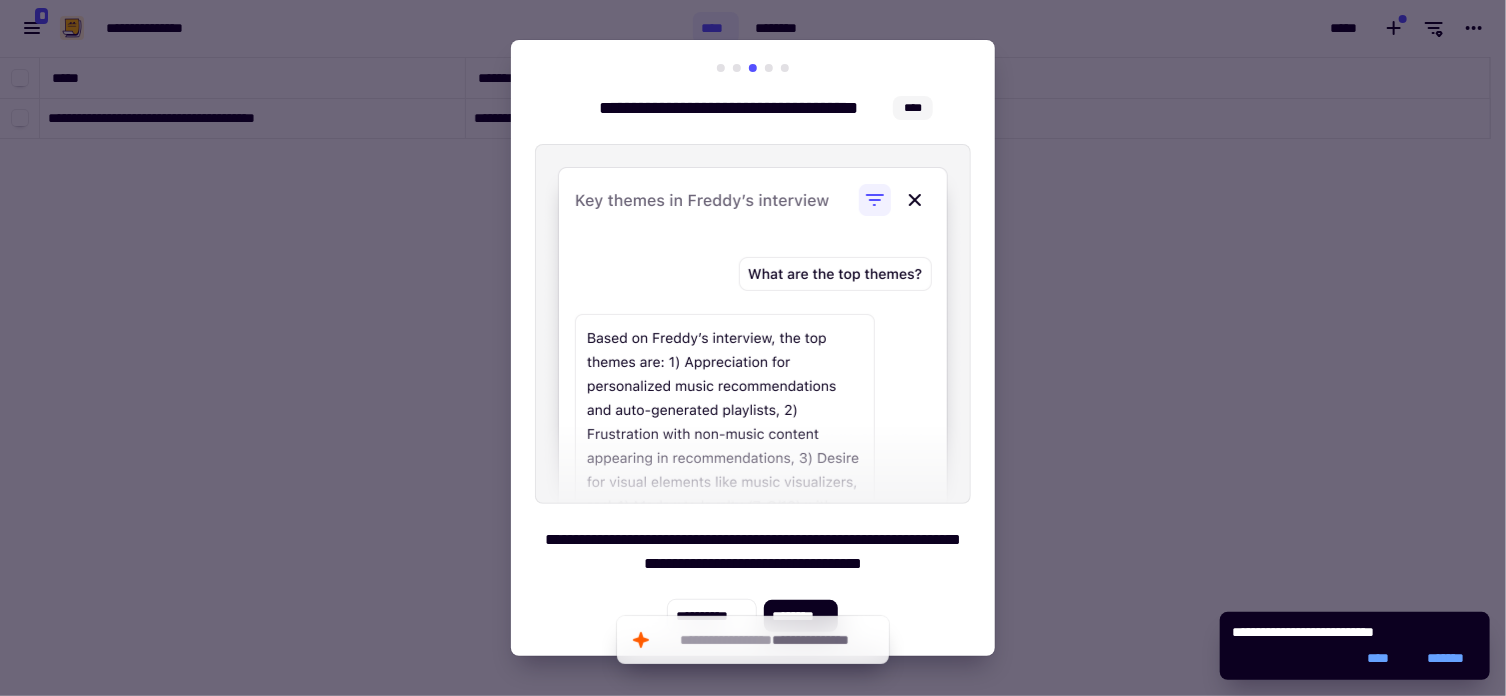 click at bounding box center [769, 68] 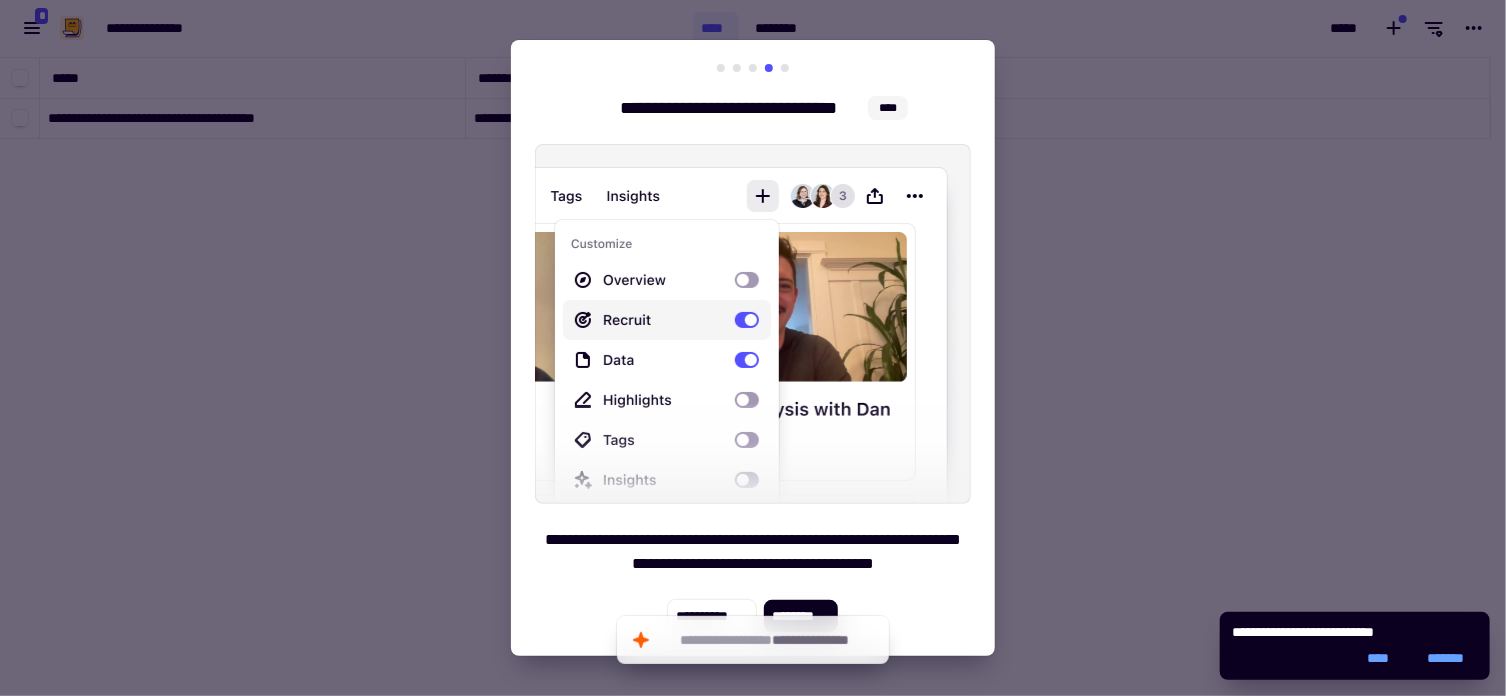 click at bounding box center (785, 68) 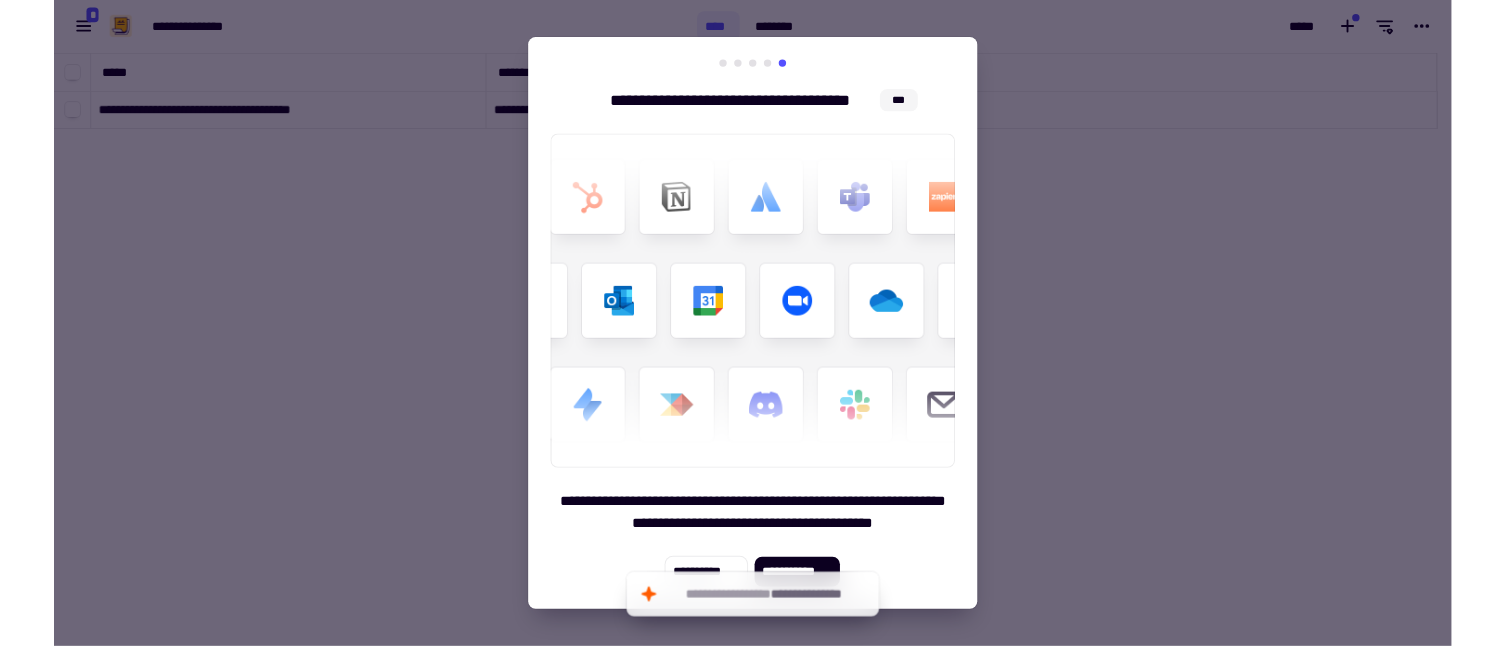 scroll, scrollTop: 533, scrollLeft: 1476, axis: both 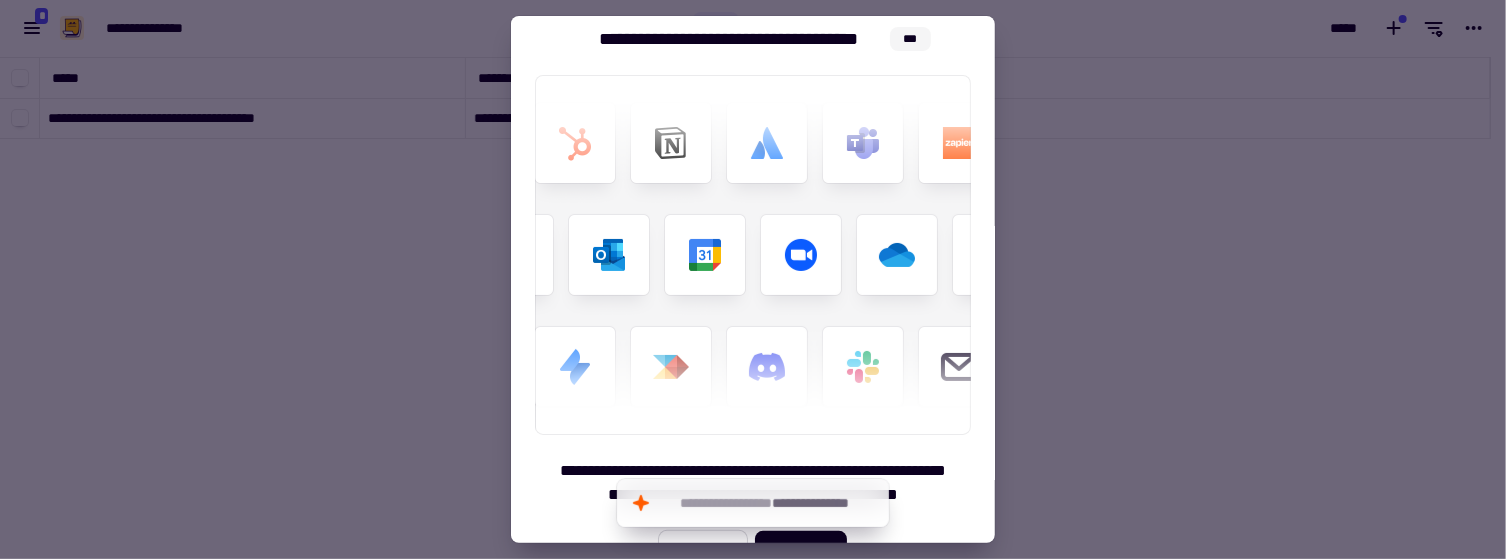 click on "**********" 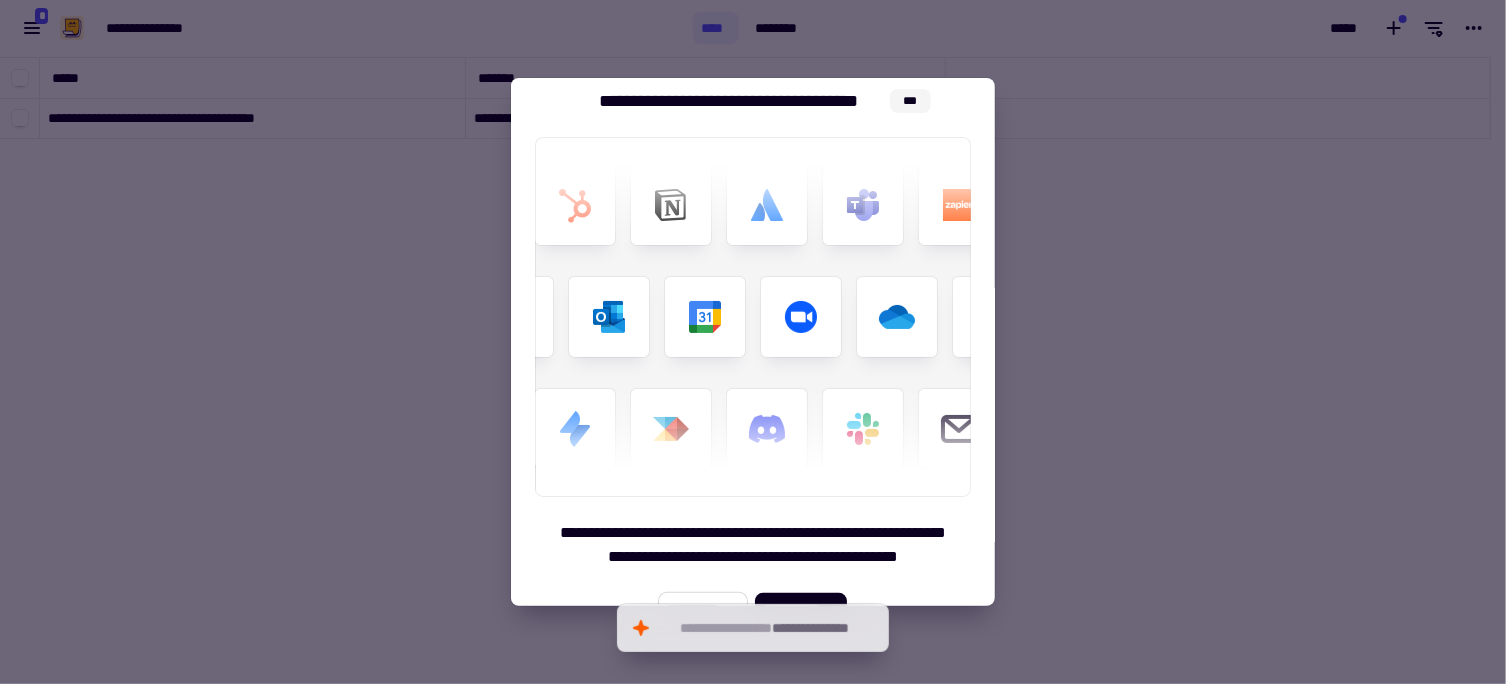 scroll, scrollTop: 16, scrollLeft: 16, axis: both 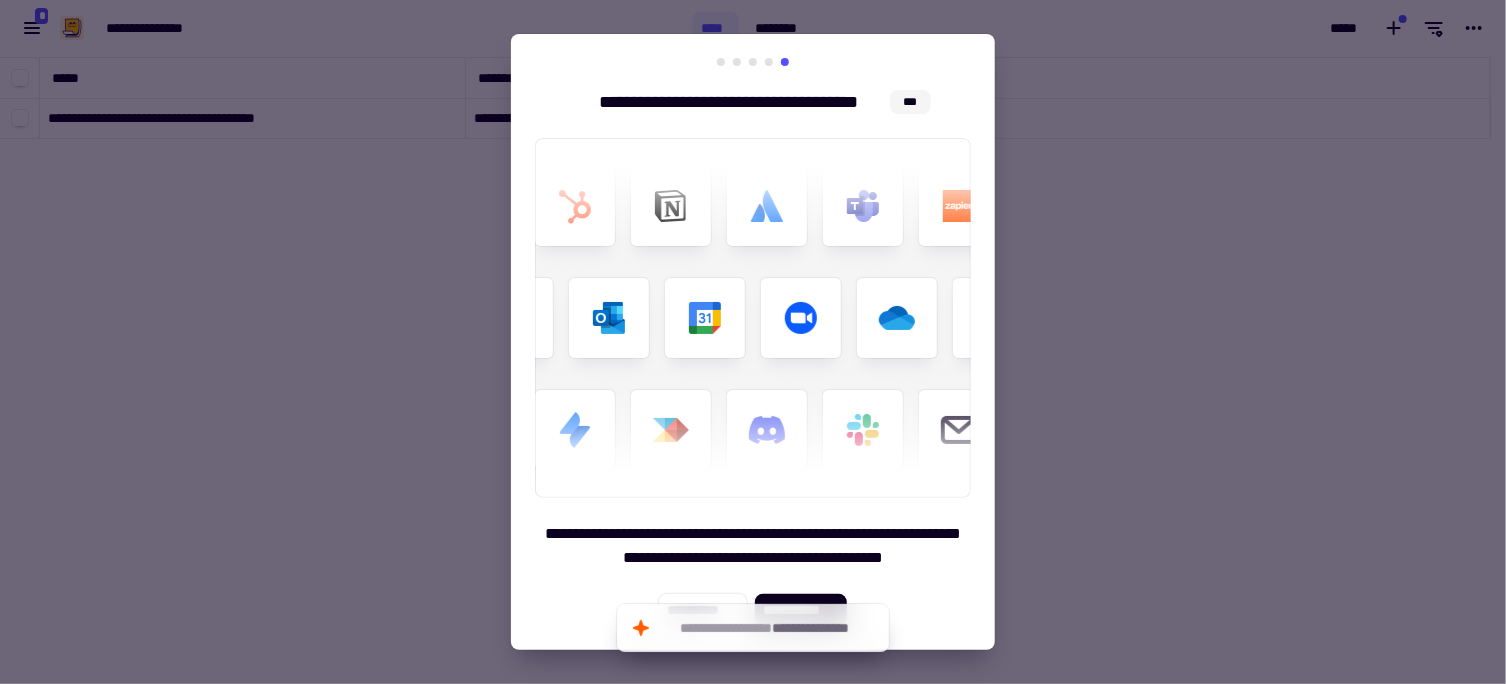 click at bounding box center [753, 342] 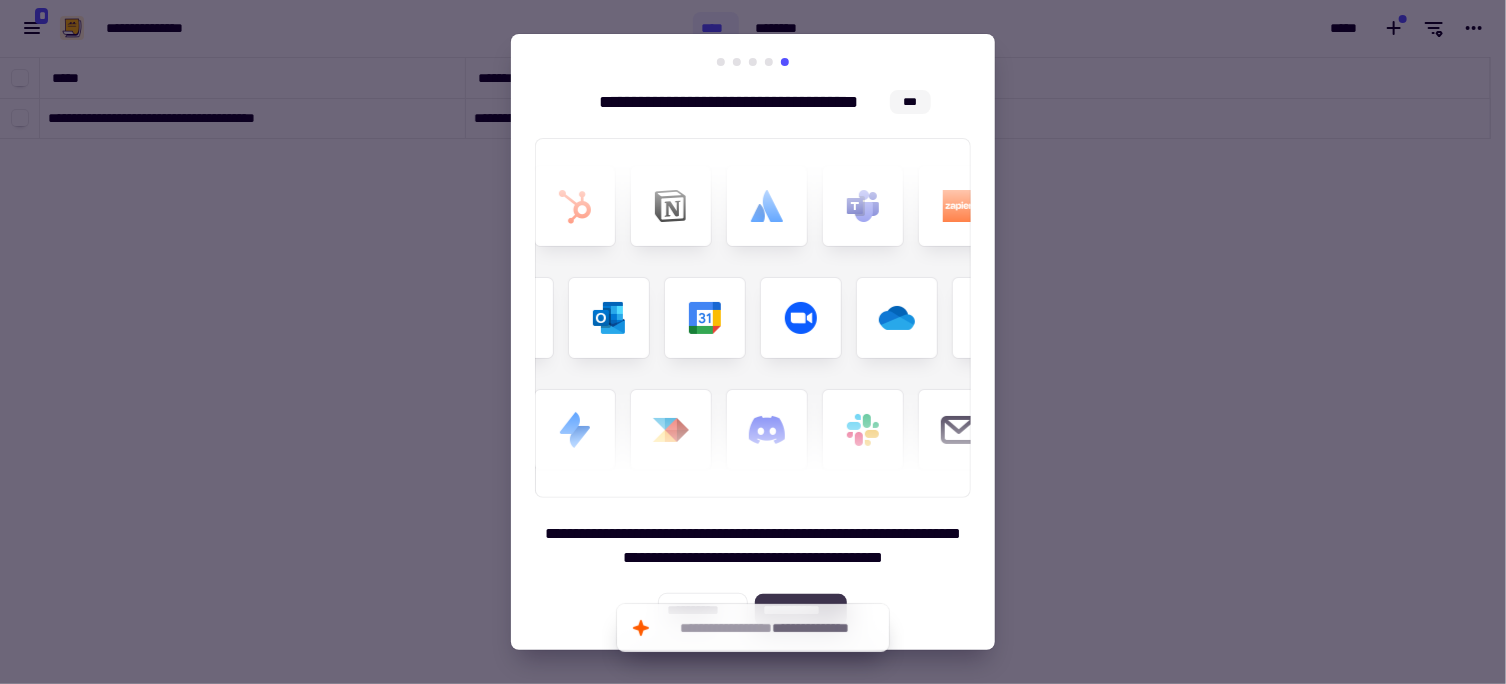 click on "**********" 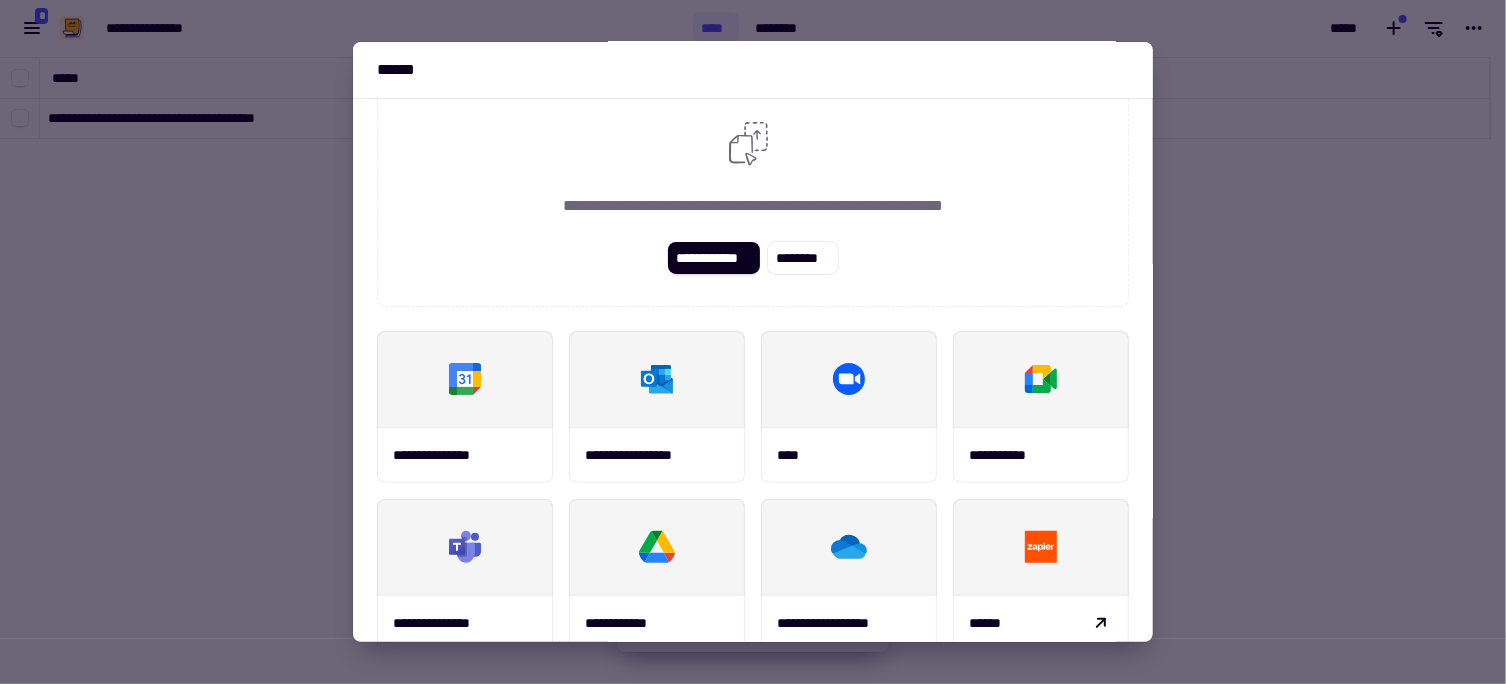 scroll, scrollTop: 0, scrollLeft: 0, axis: both 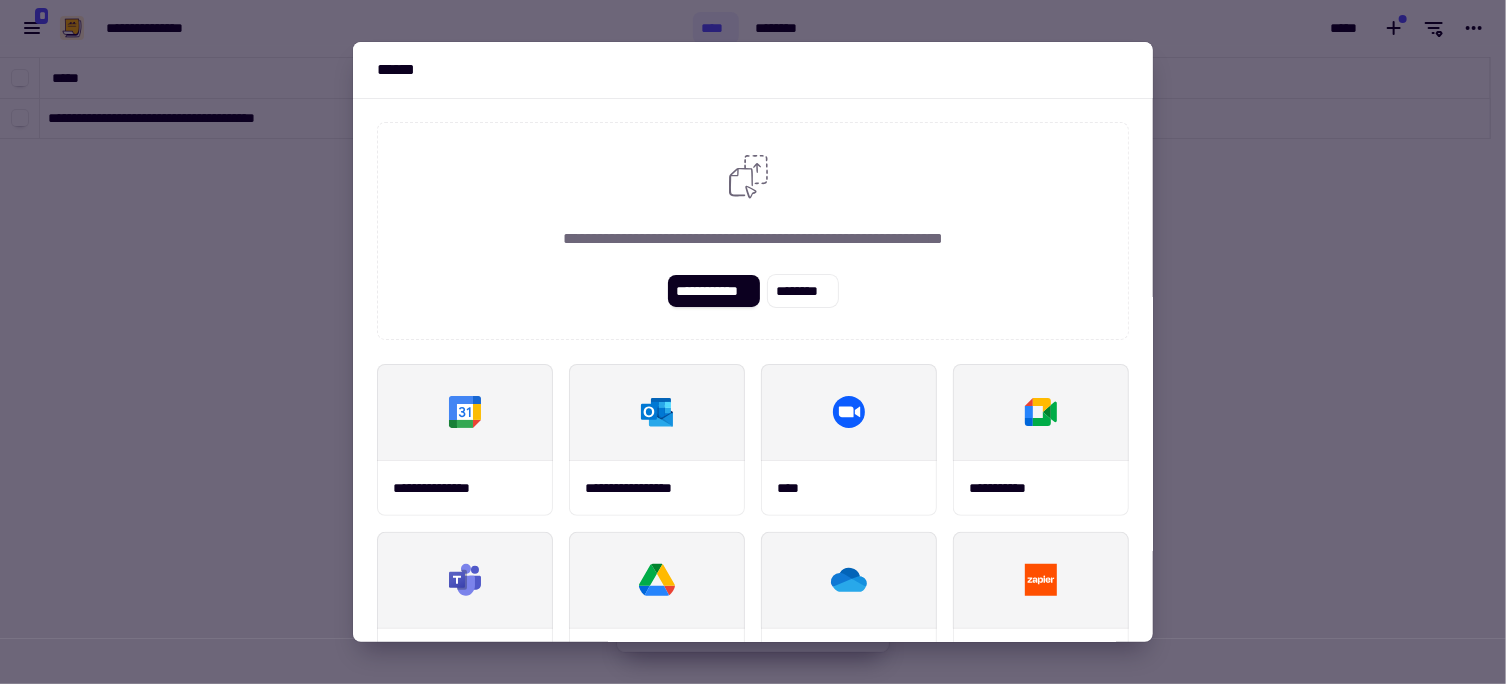 click at bounding box center (753, 342) 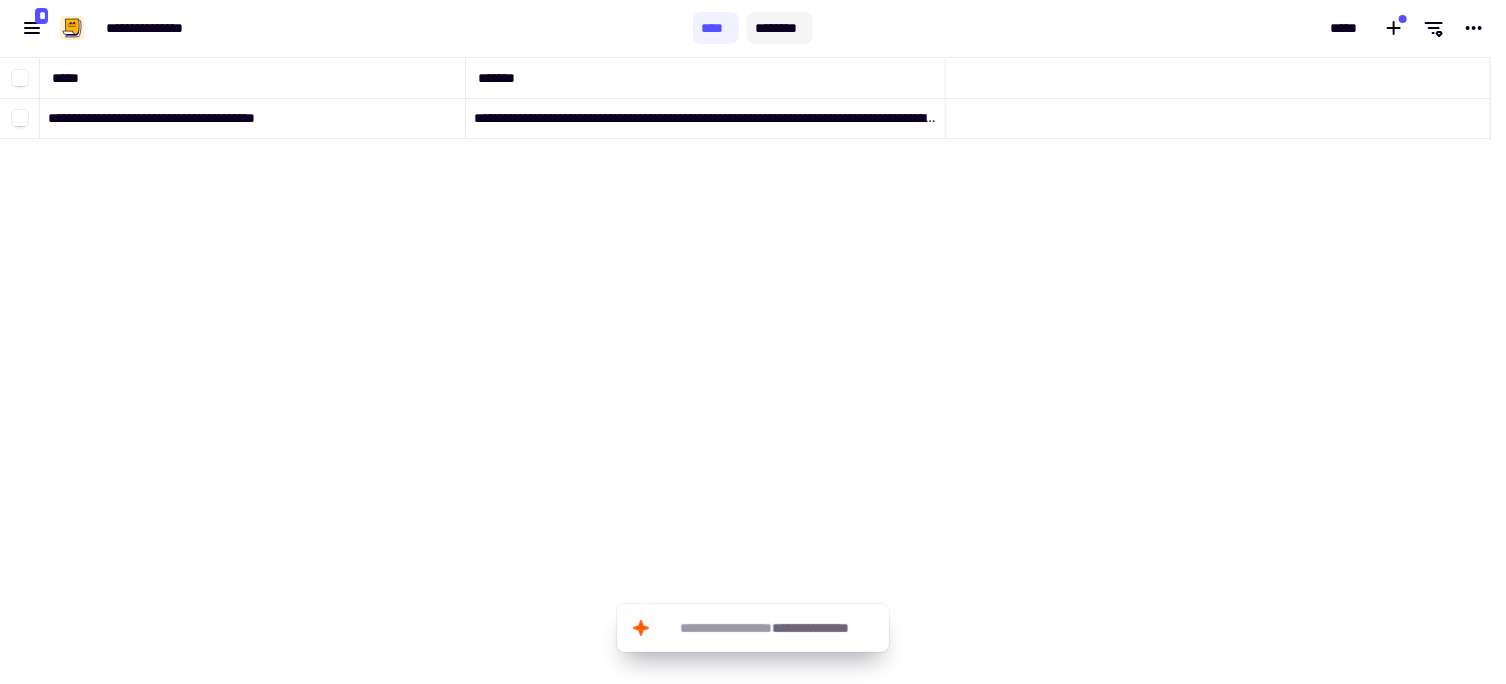 click on "********" 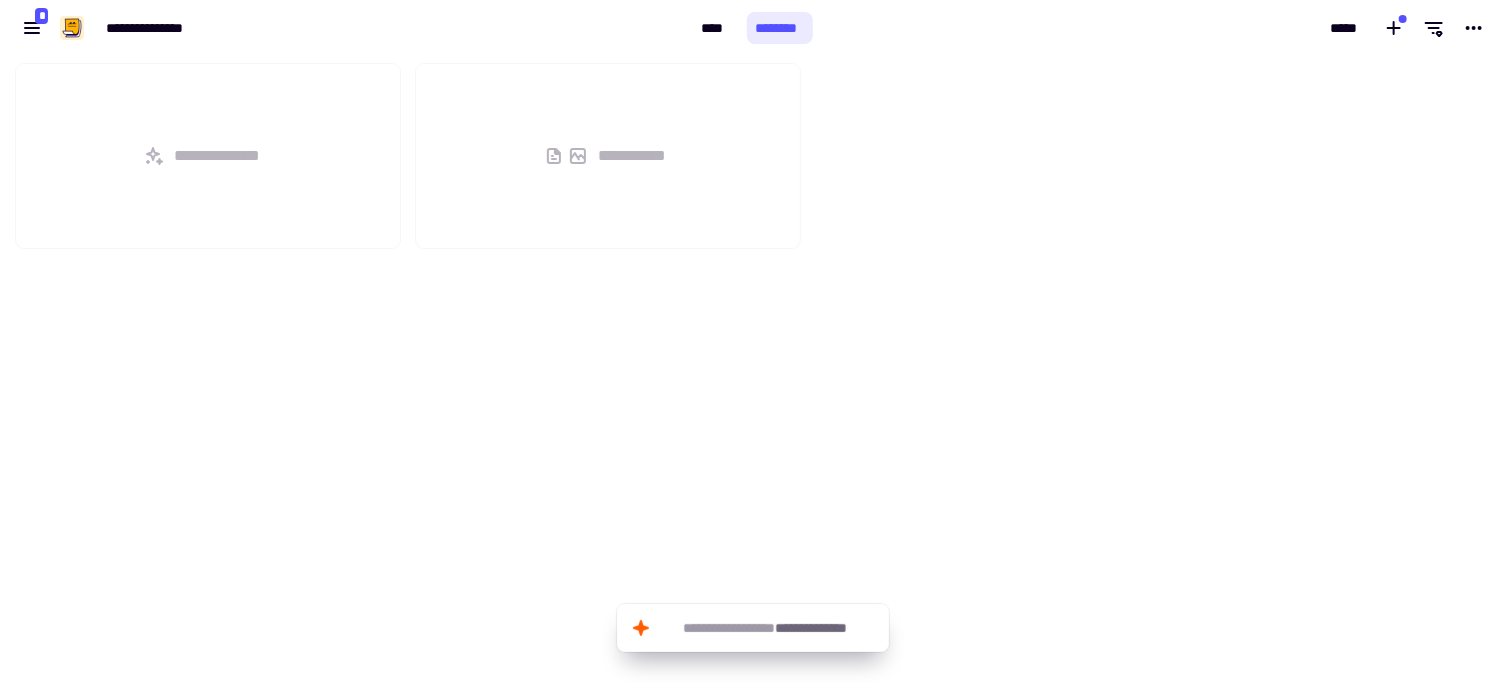 scroll, scrollTop: 16, scrollLeft: 16, axis: both 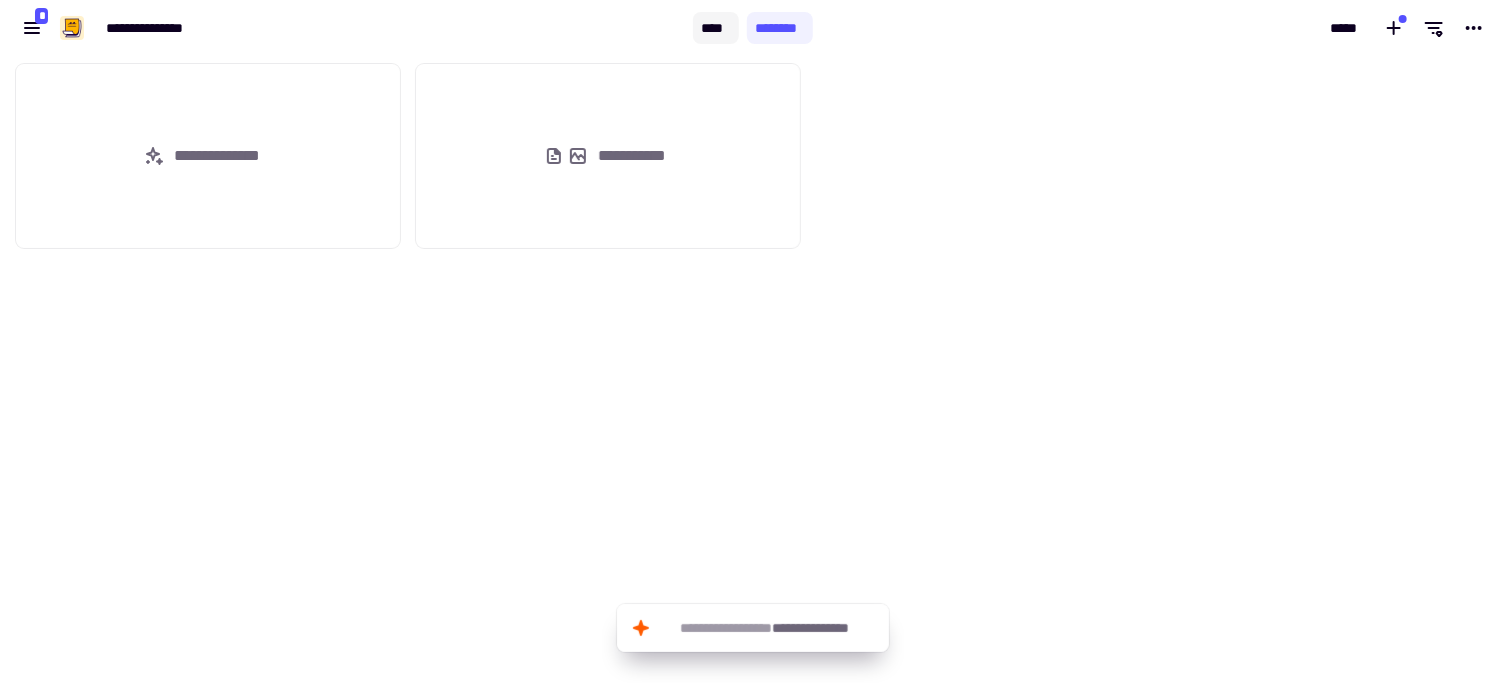 click on "****" 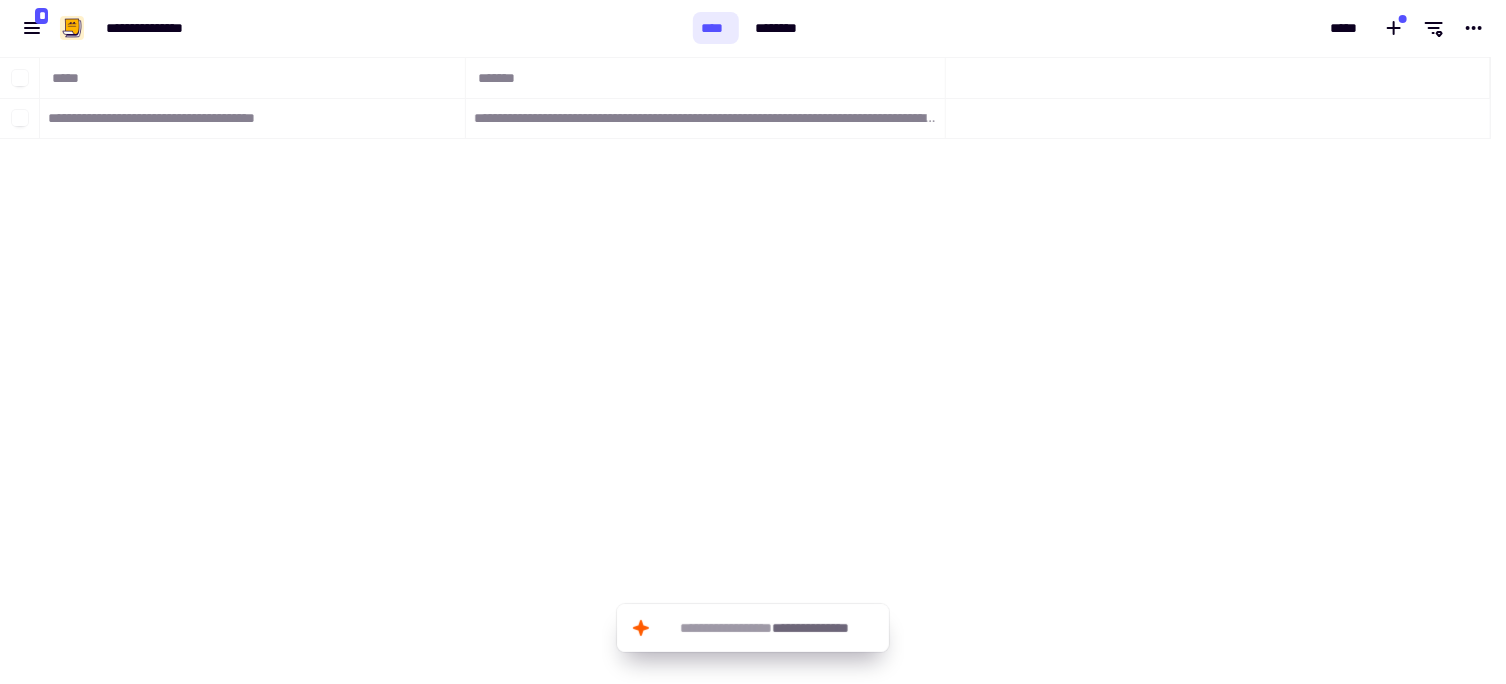 scroll, scrollTop: 16, scrollLeft: 16, axis: both 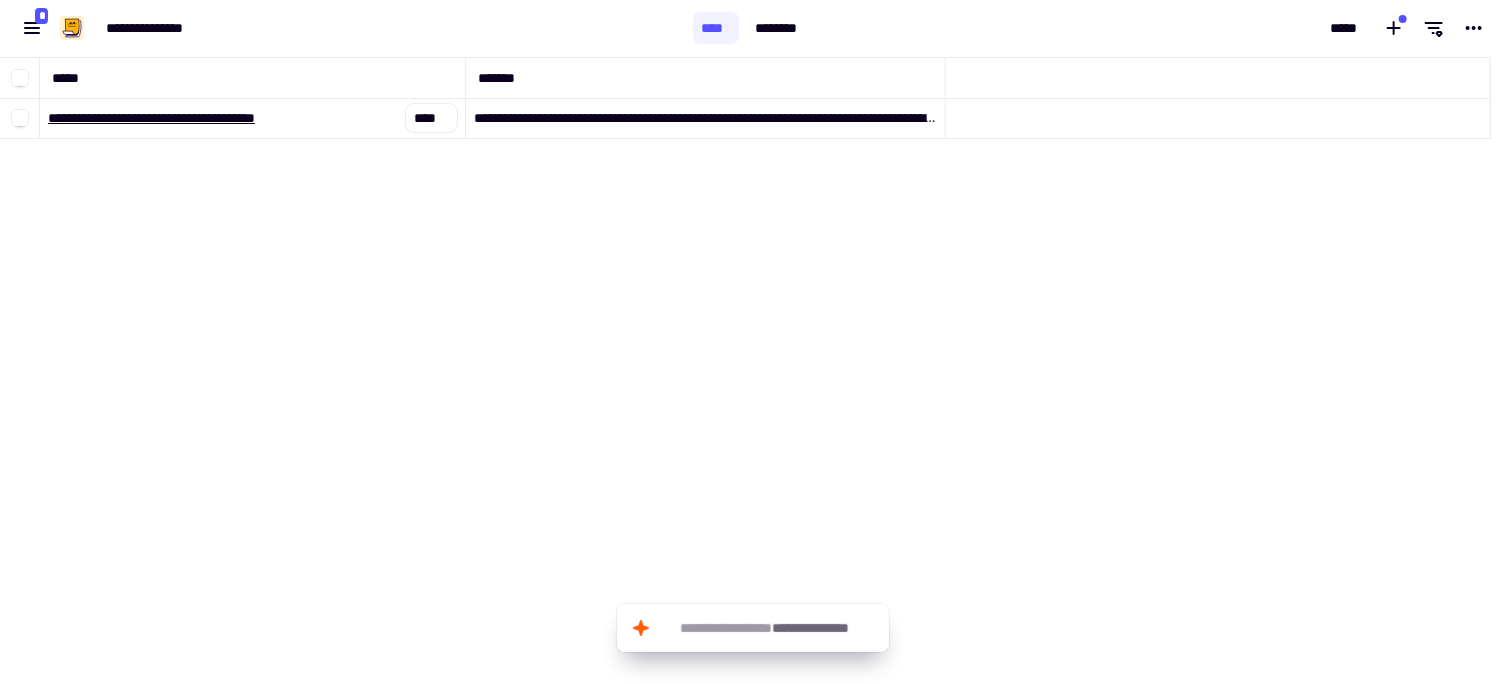 click on "**********" 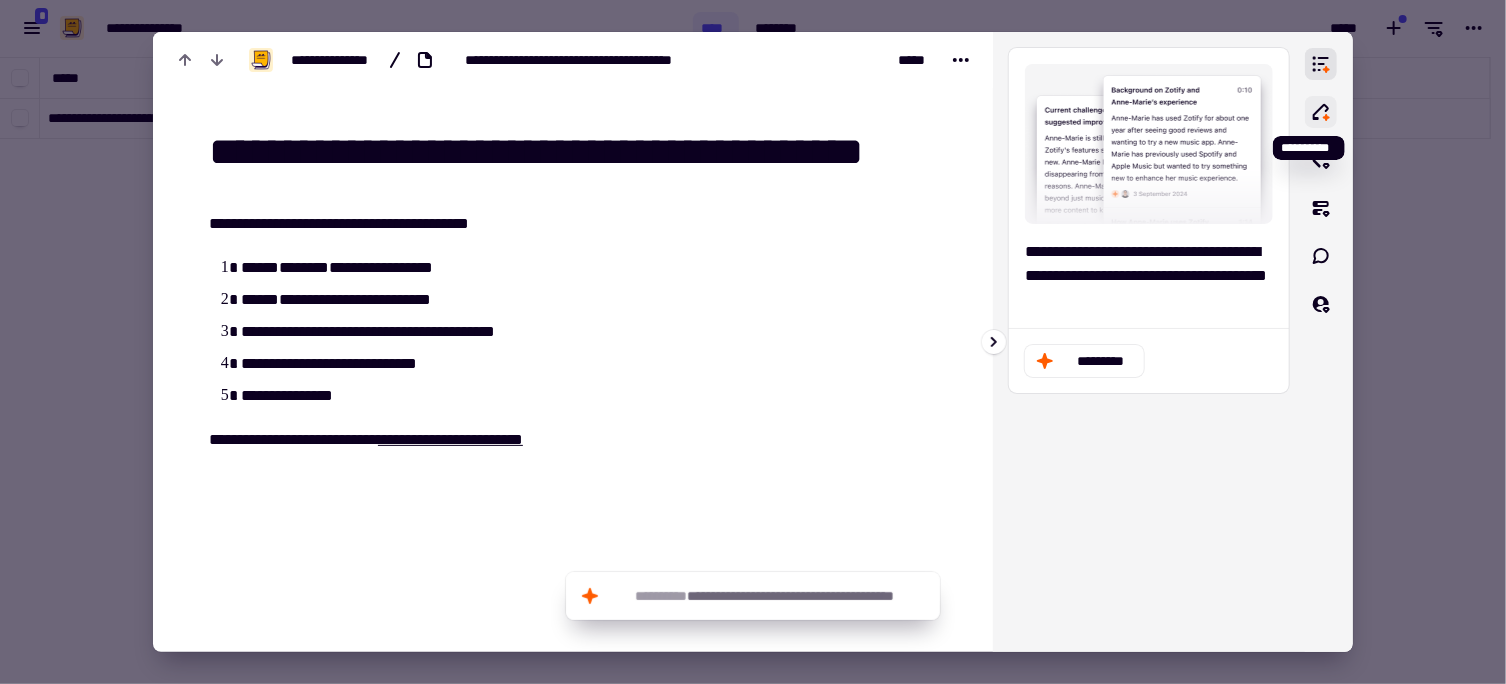 click 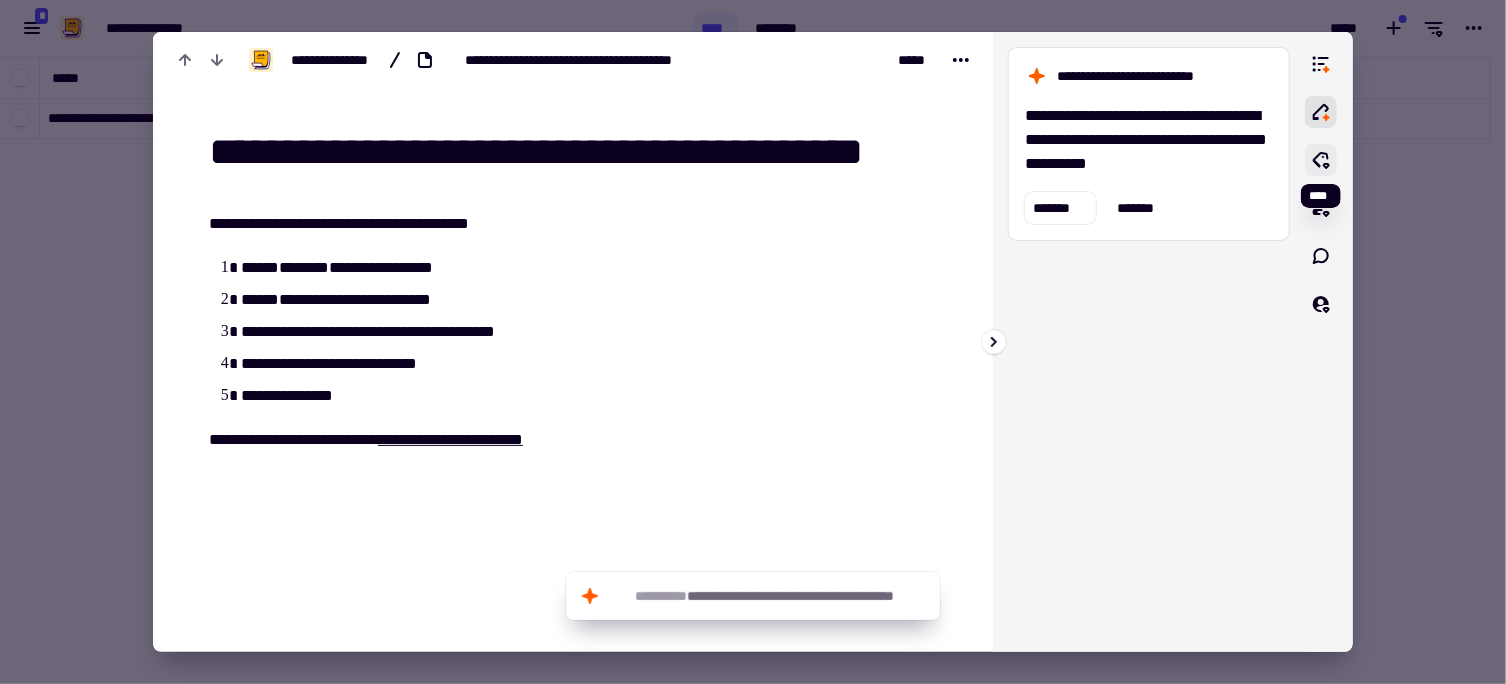 click 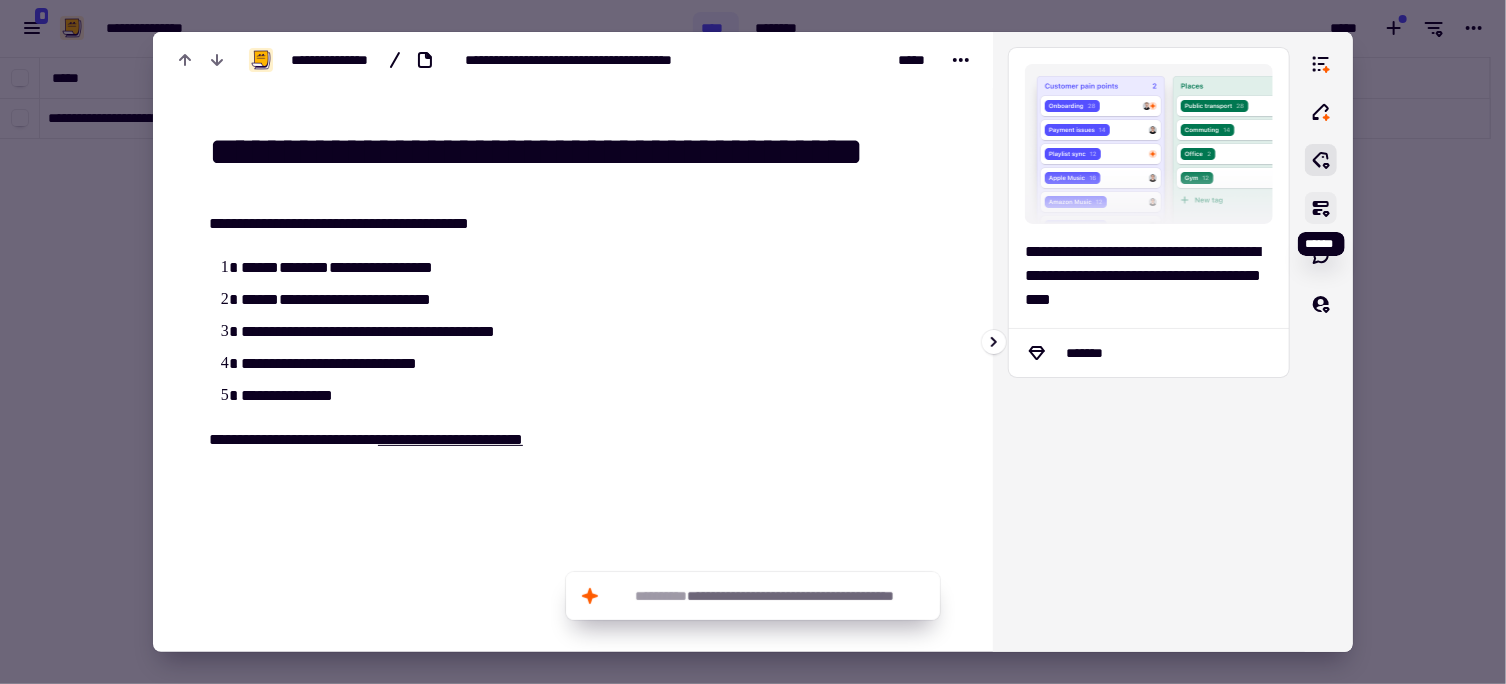 click 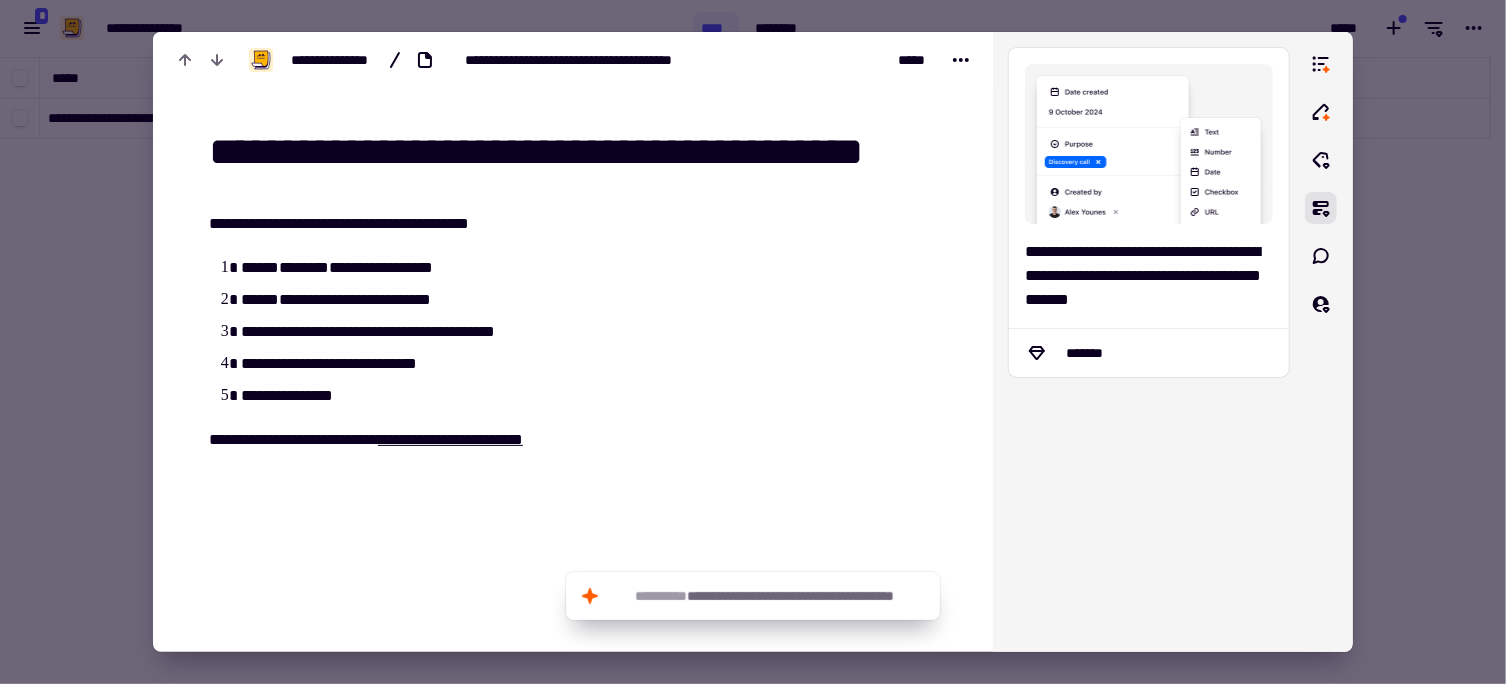 click at bounding box center [753, 342] 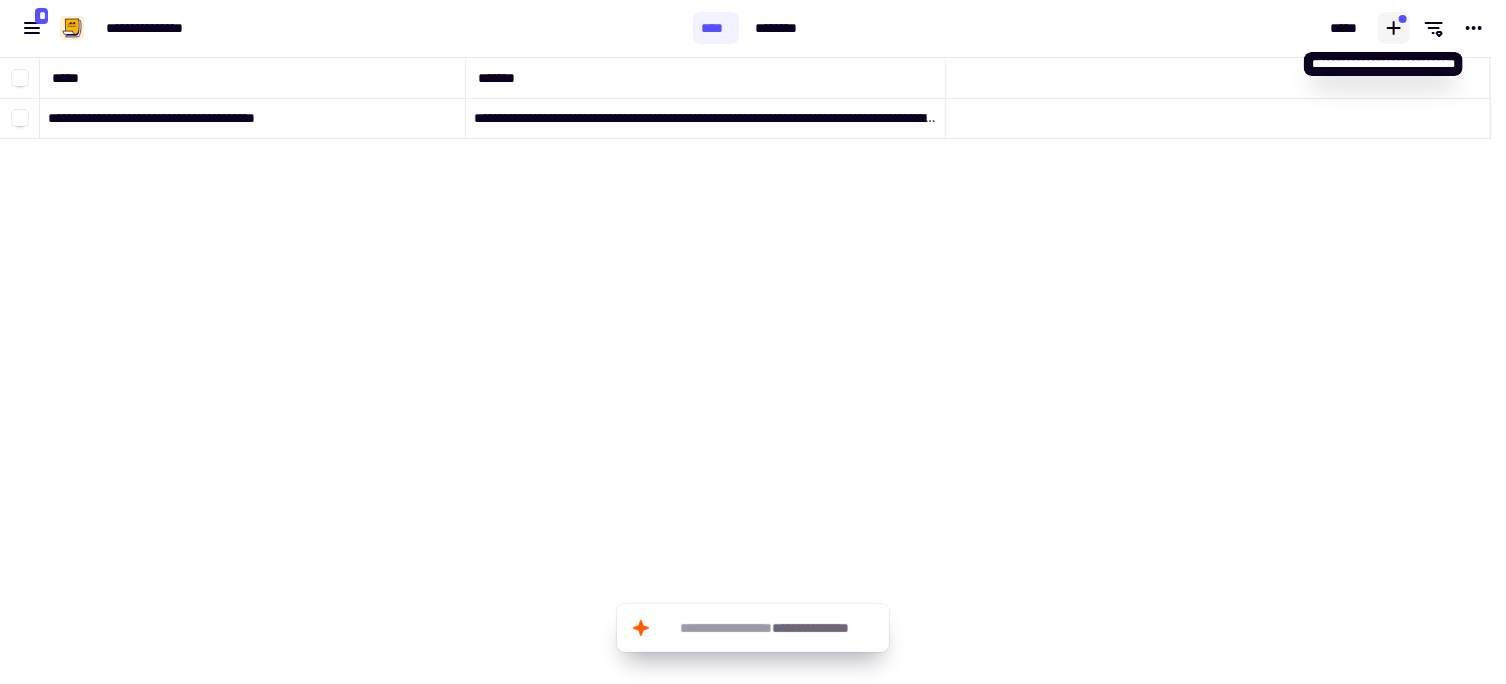 click 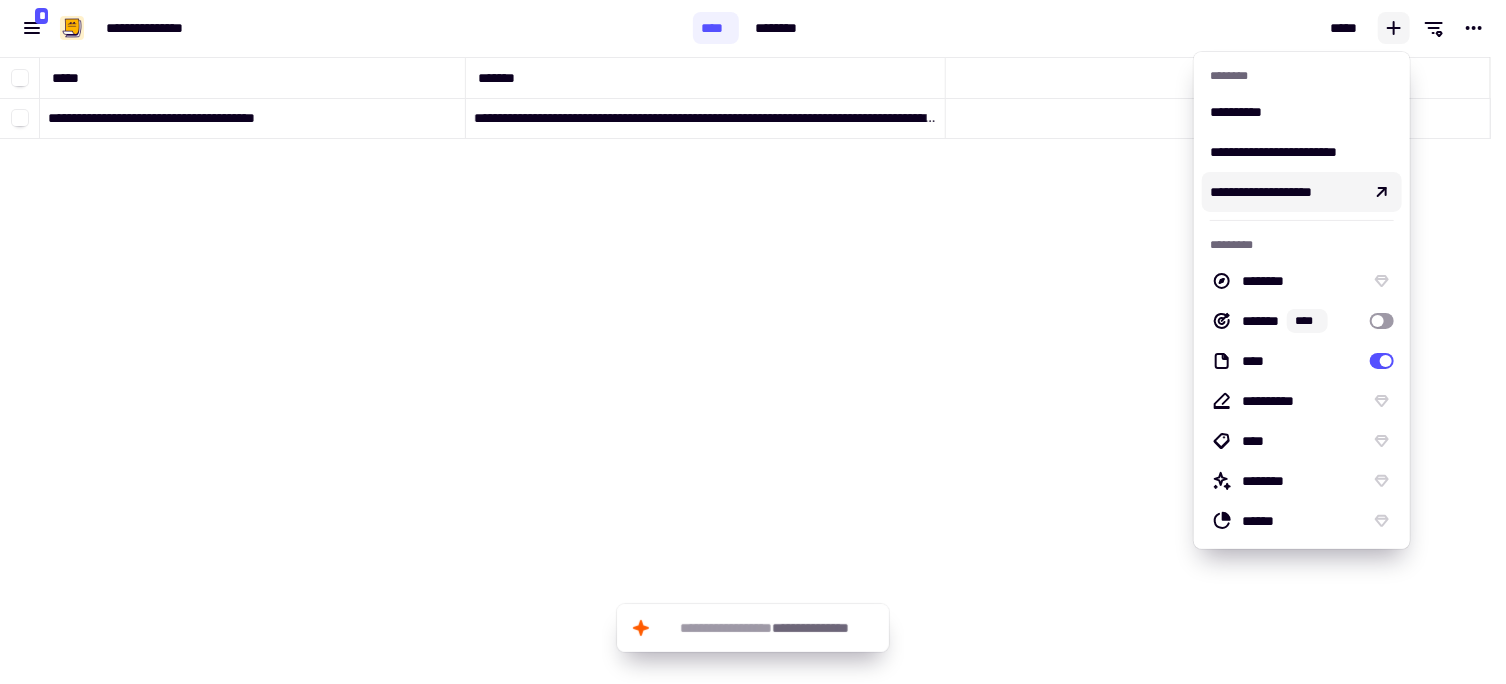 click on "**********" at bounding box center (1261, 192) 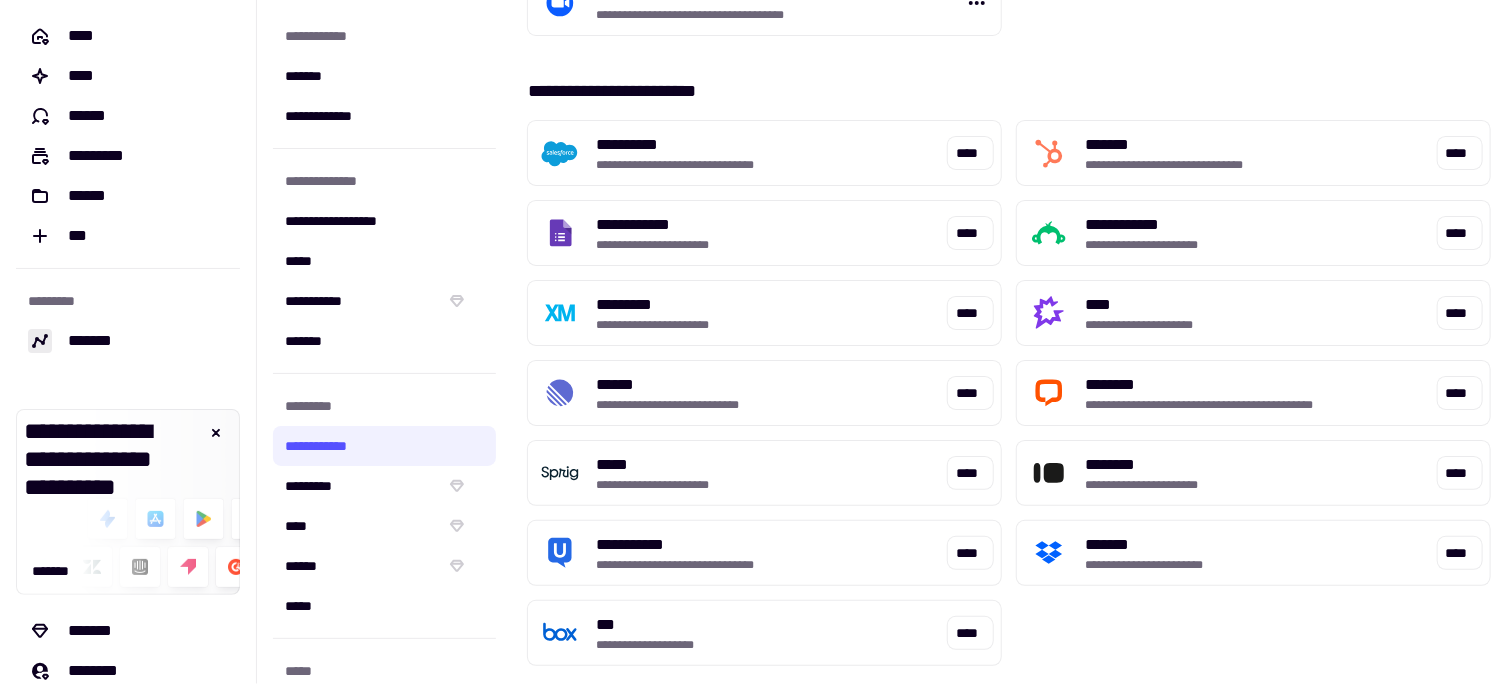 scroll, scrollTop: 1489, scrollLeft: 0, axis: vertical 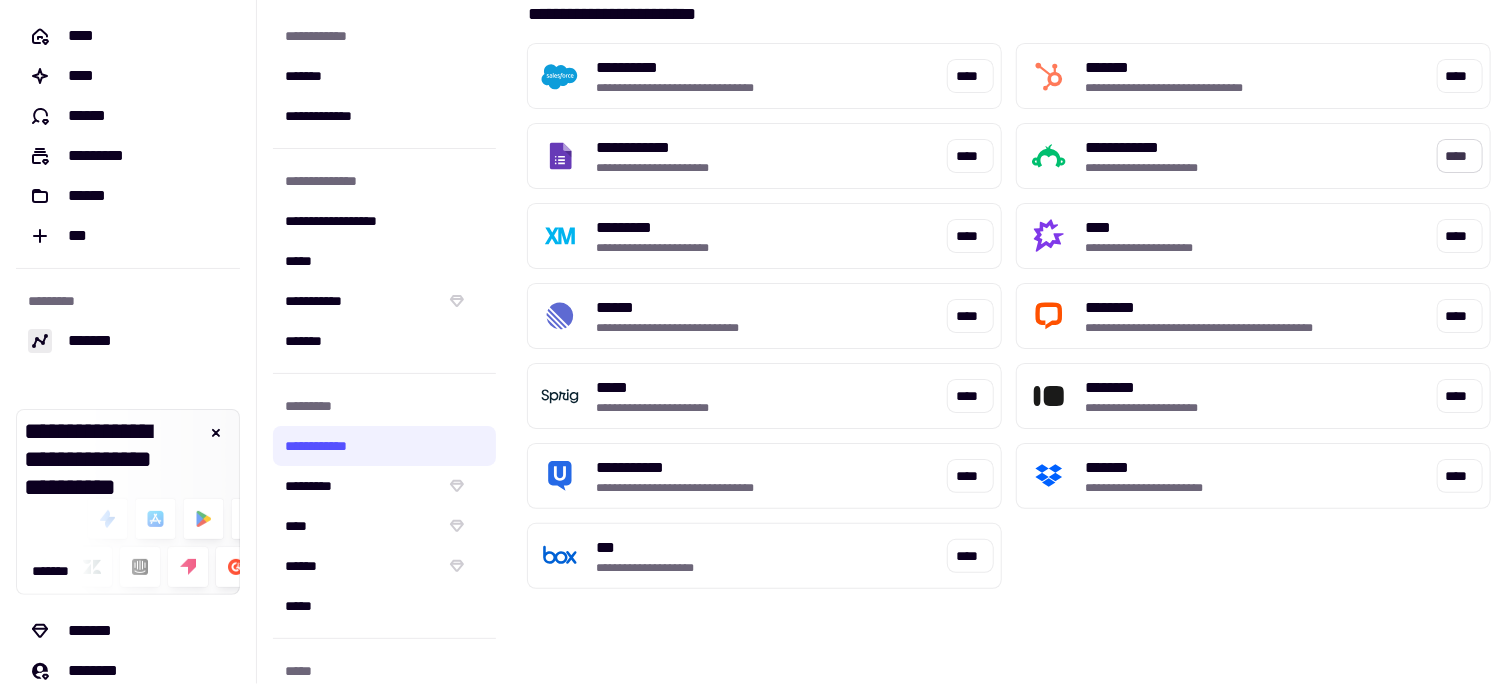 click on "****" at bounding box center [1460, 156] 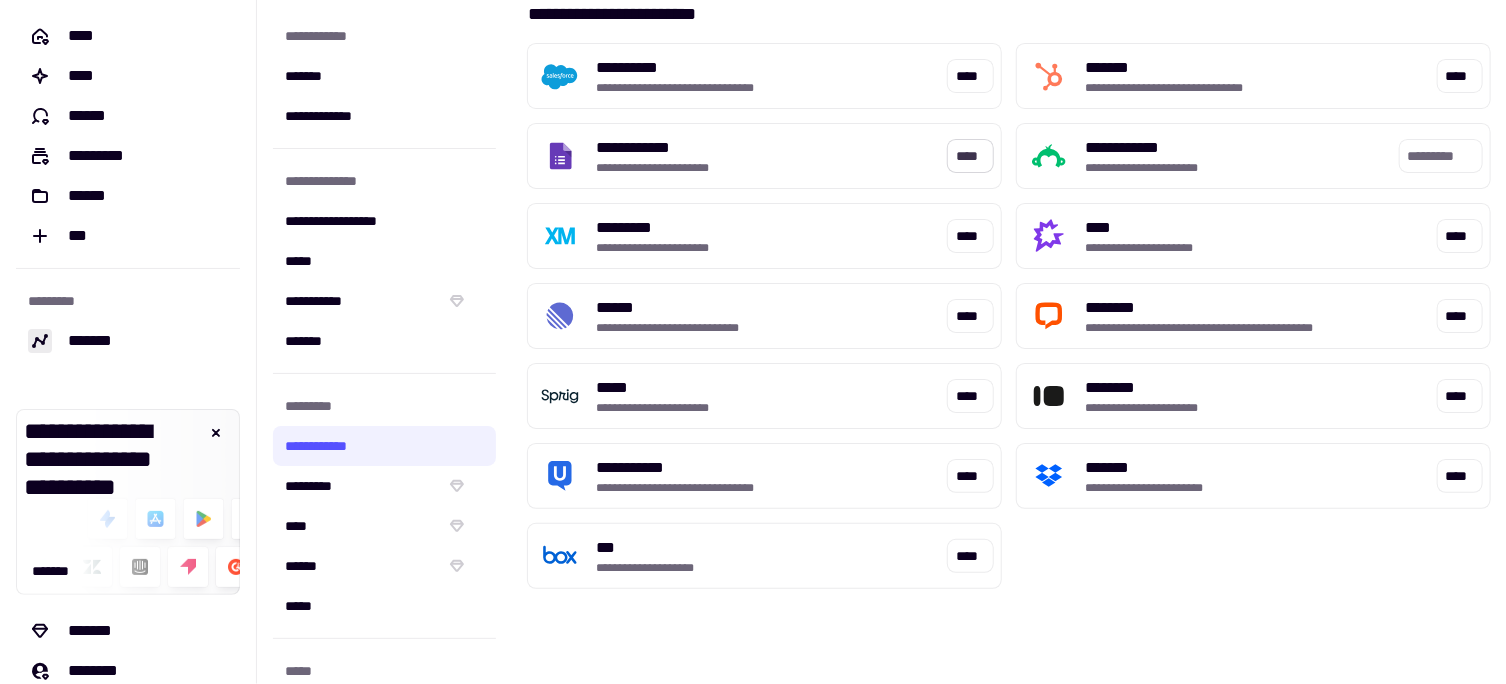 click on "****" at bounding box center [970, 156] 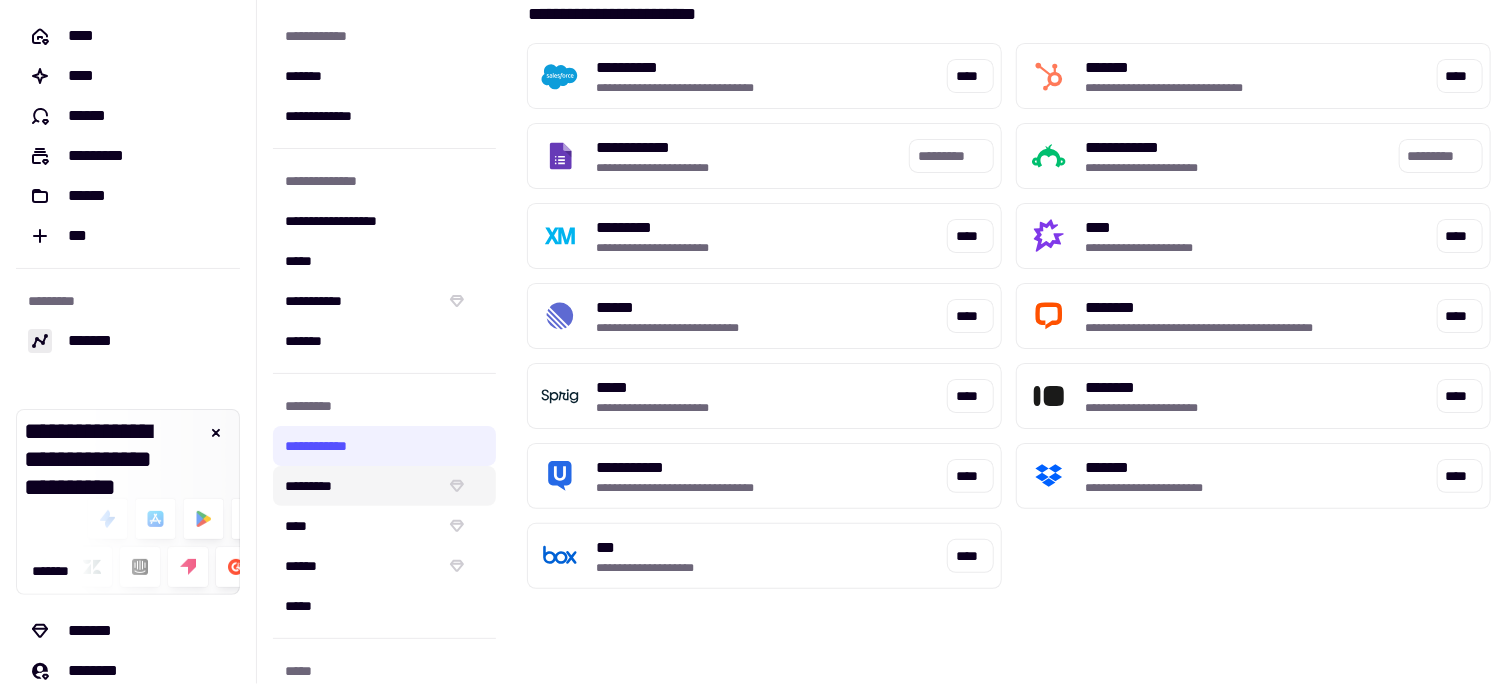 click on "*********" 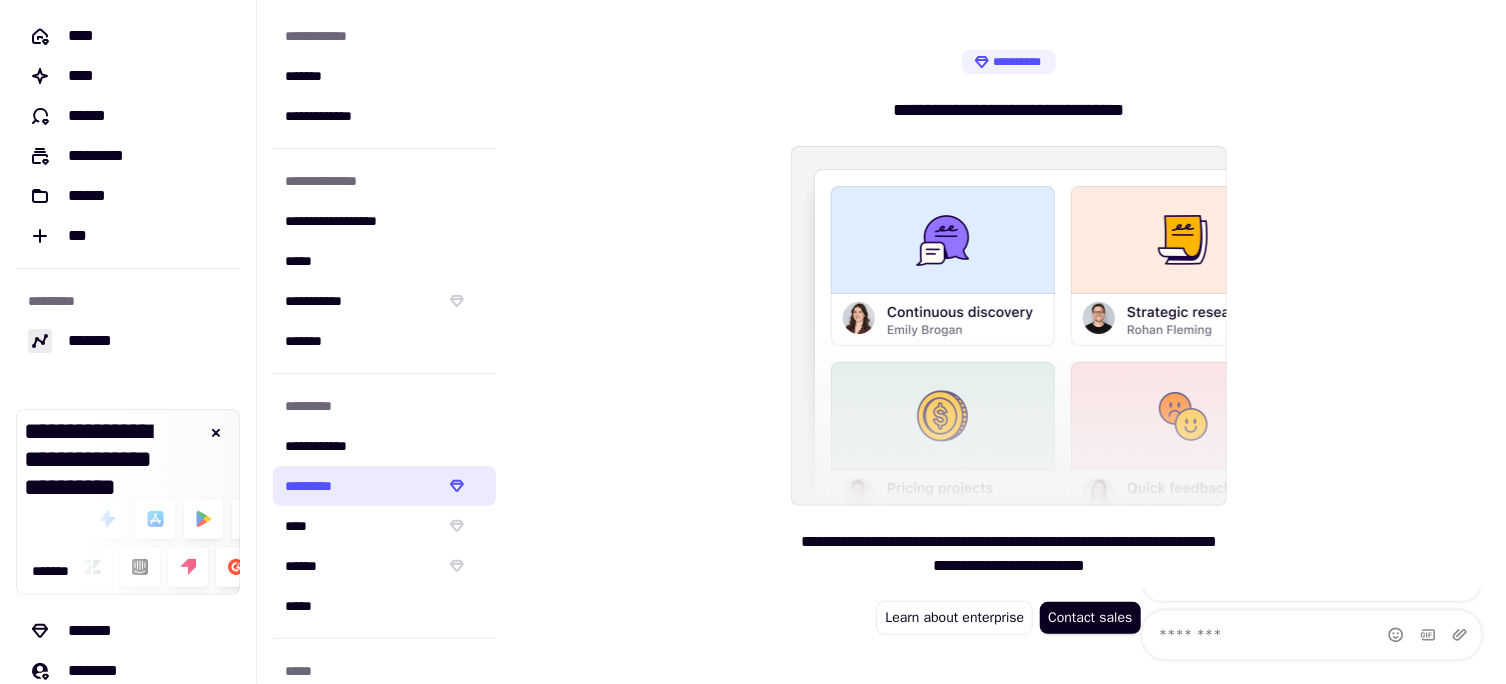 scroll, scrollTop: 0, scrollLeft: 0, axis: both 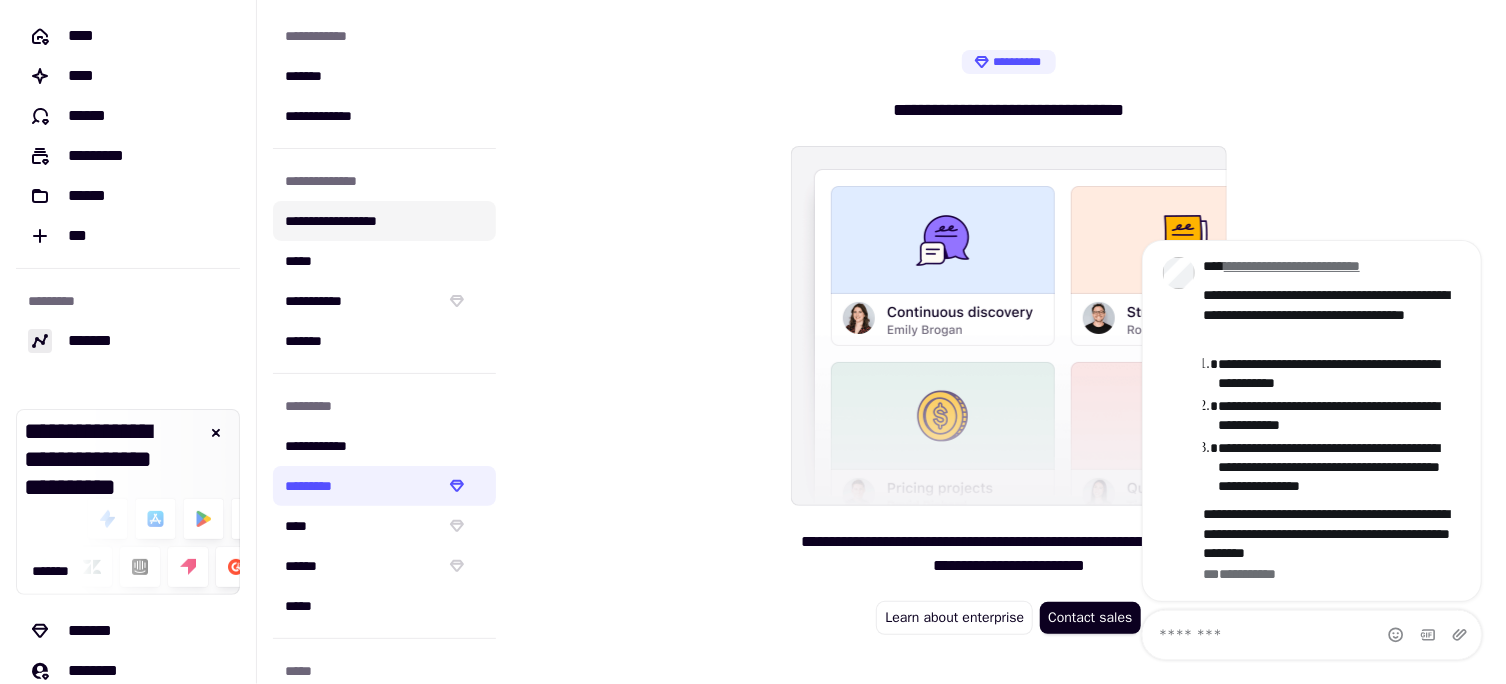 click on "**********" 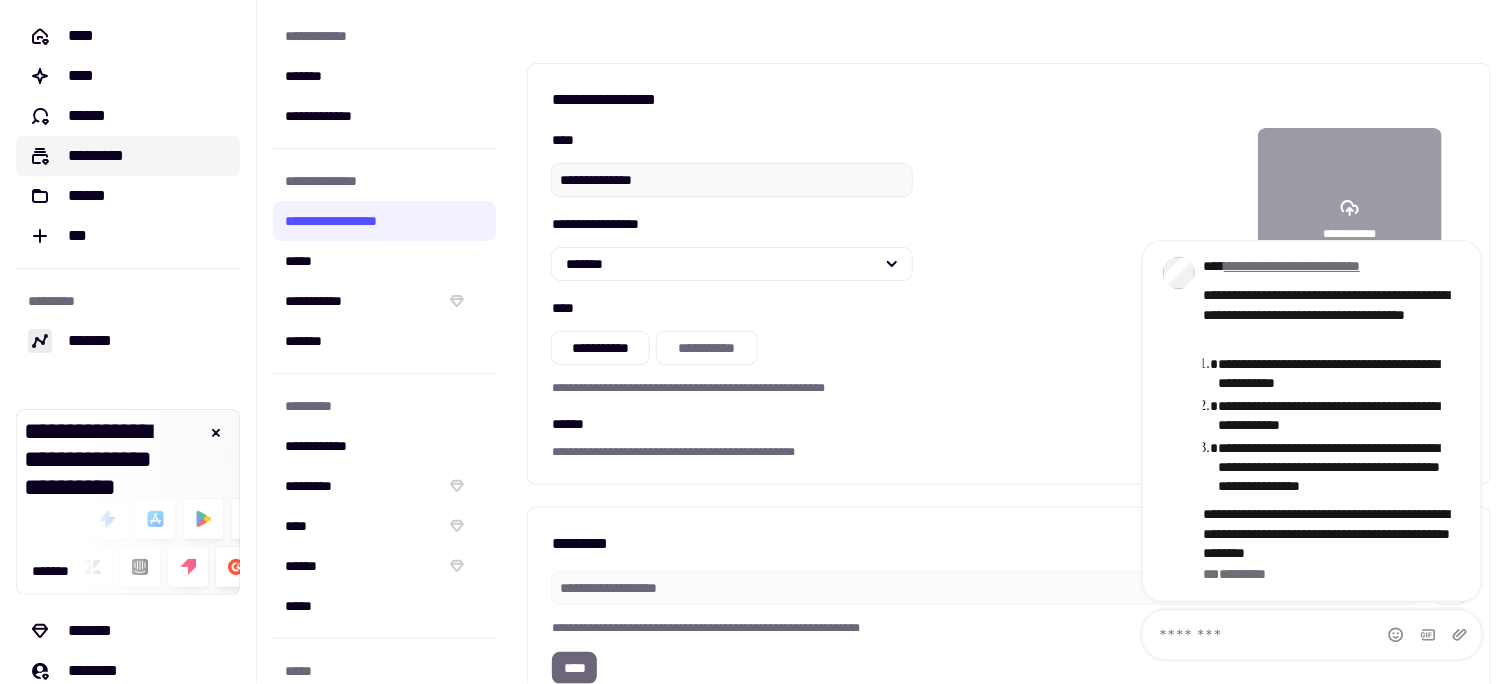 click on "*********" 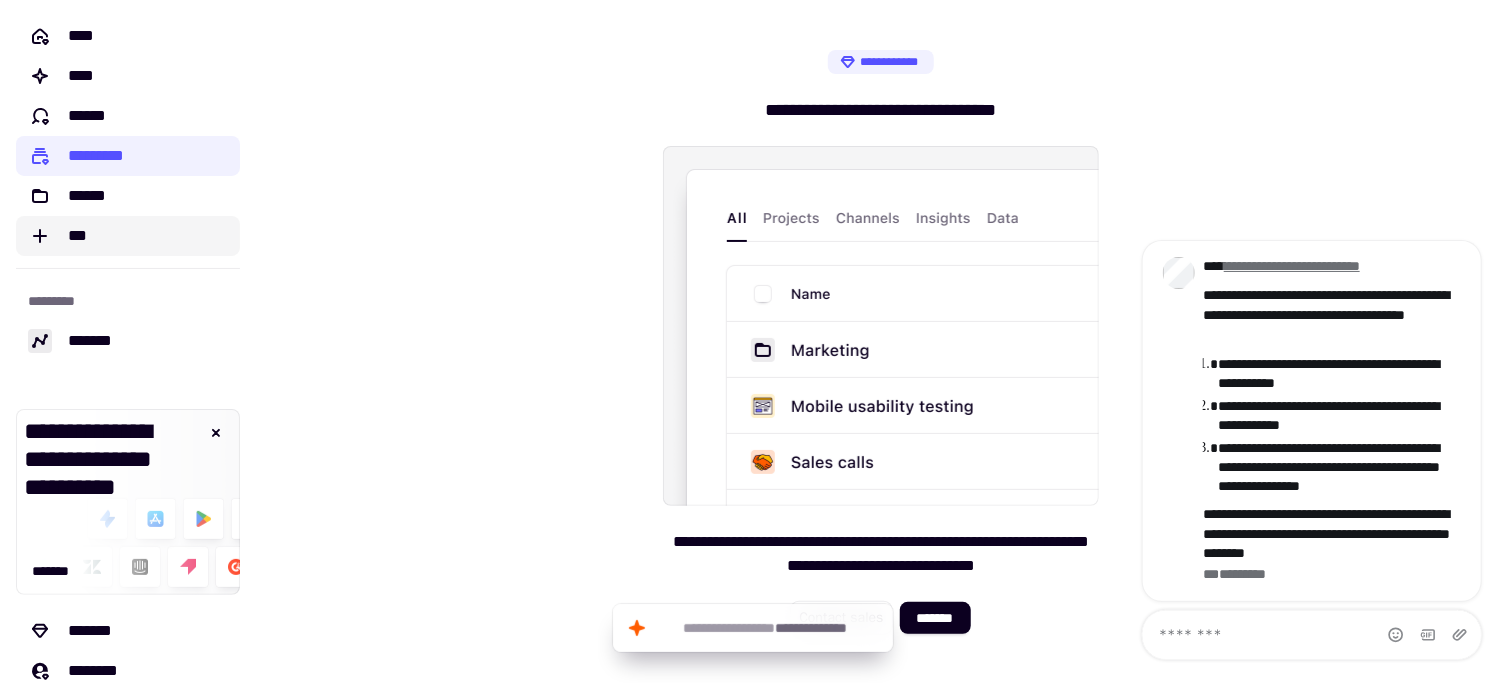 click on "***" 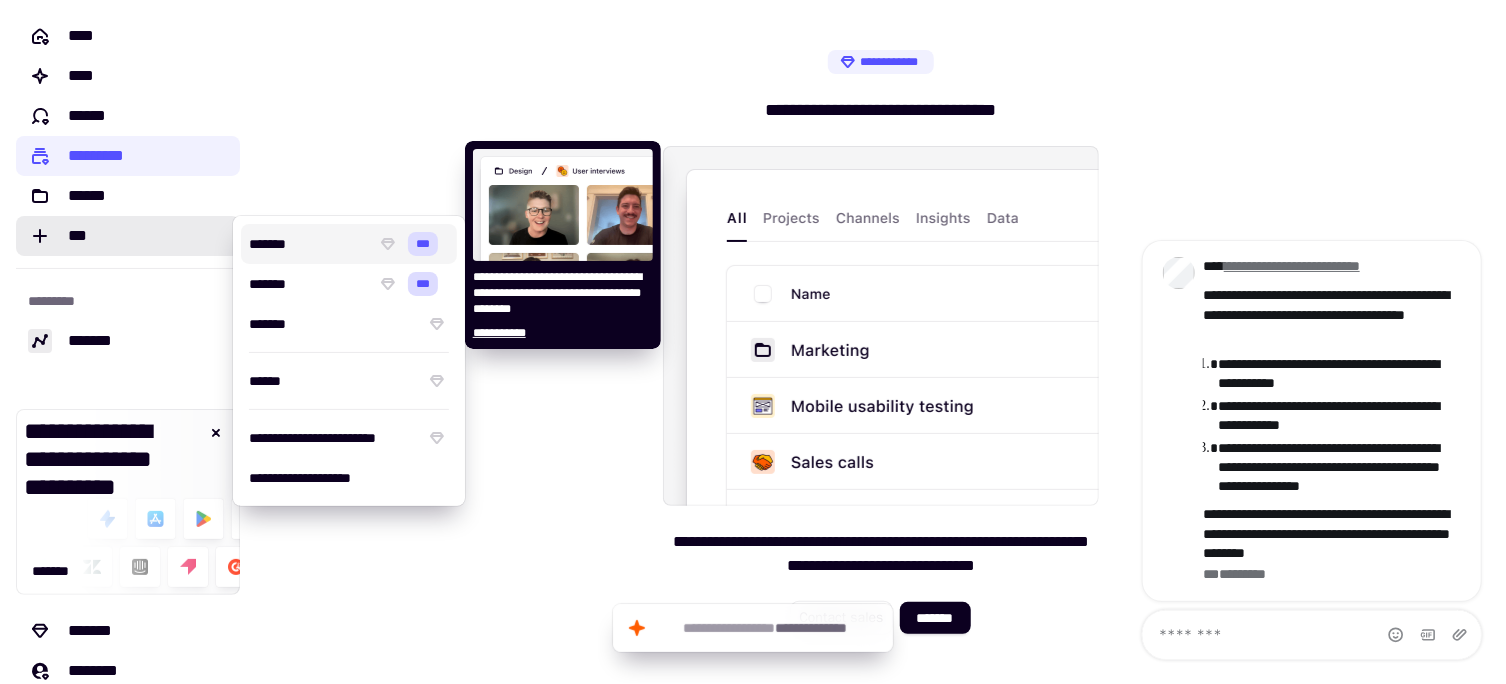 click on "*******" at bounding box center (308, 244) 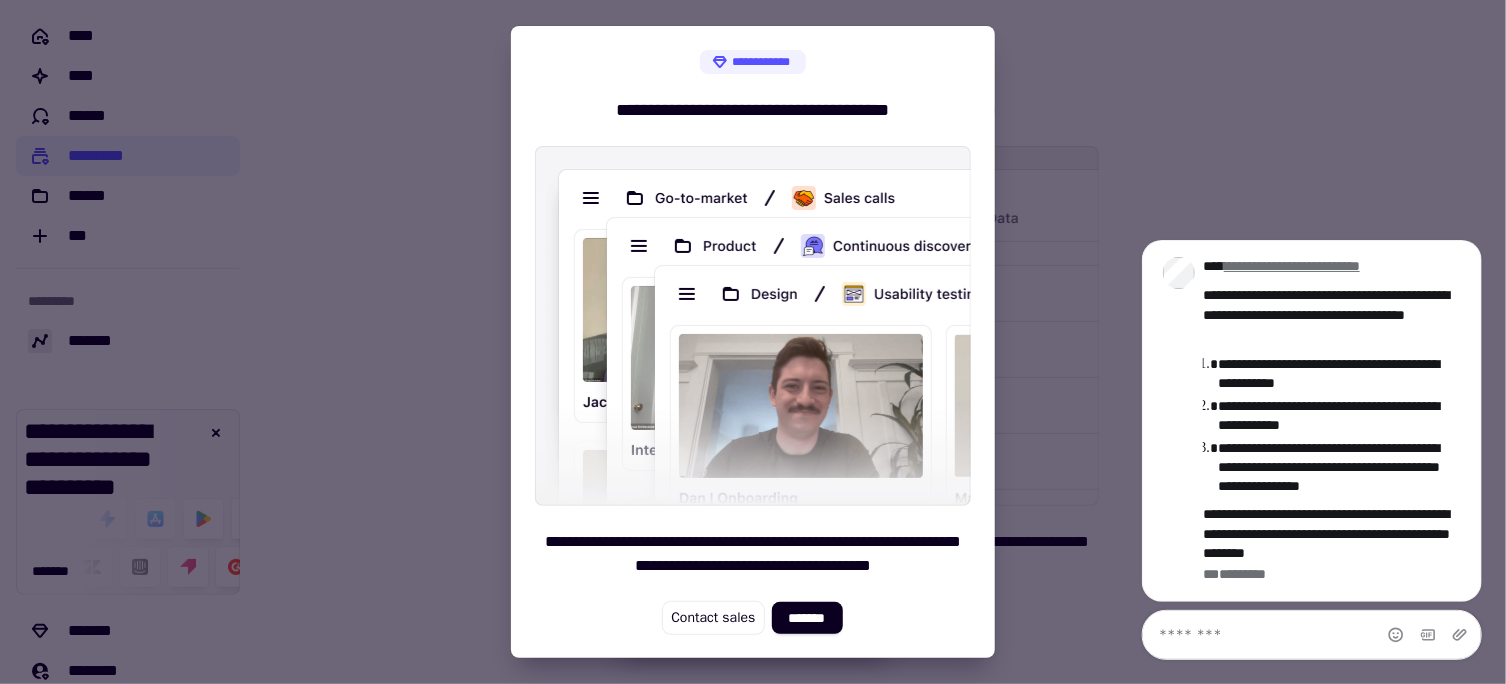 click at bounding box center (753, 342) 